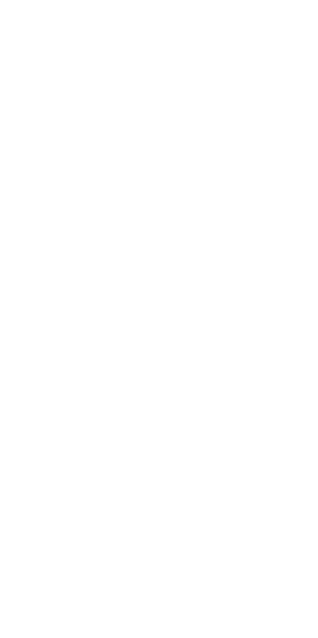 scroll, scrollTop: 0, scrollLeft: 0, axis: both 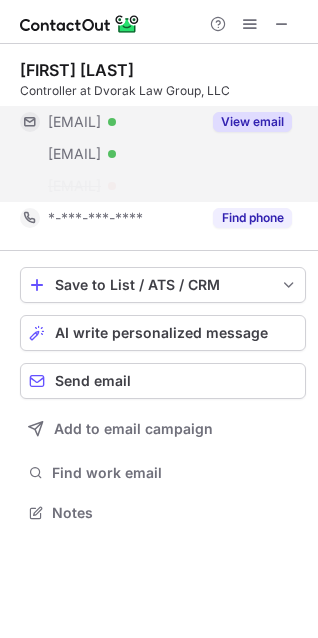 click on "View email" at bounding box center (252, 122) 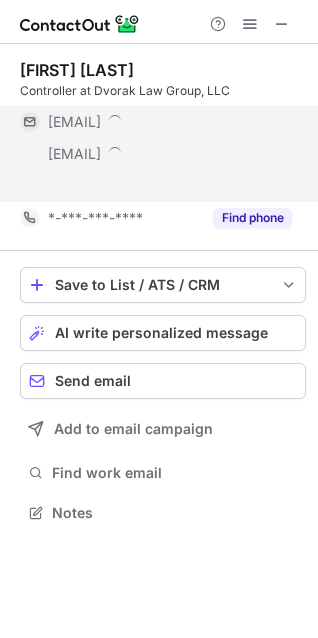 scroll, scrollTop: 467, scrollLeft: 318, axis: both 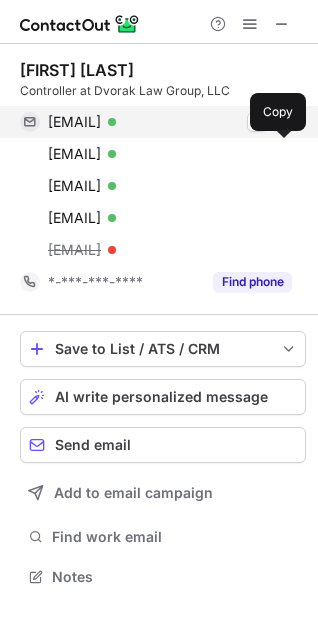 click on "tinalynnelle@yahoo.com" at bounding box center [74, 122] 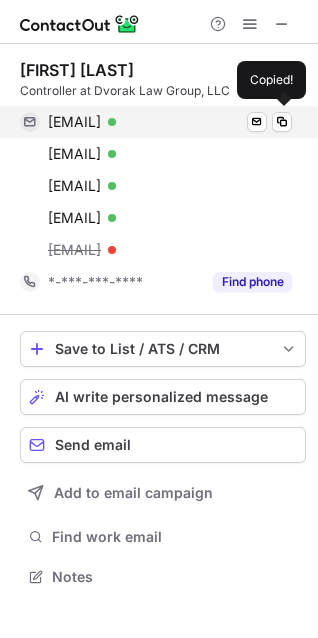 click on "tinalynnelle@yahoo.com" at bounding box center (74, 122) 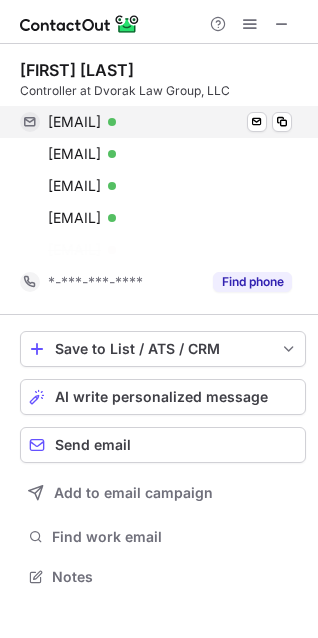 scroll, scrollTop: 530, scrollLeft: 318, axis: both 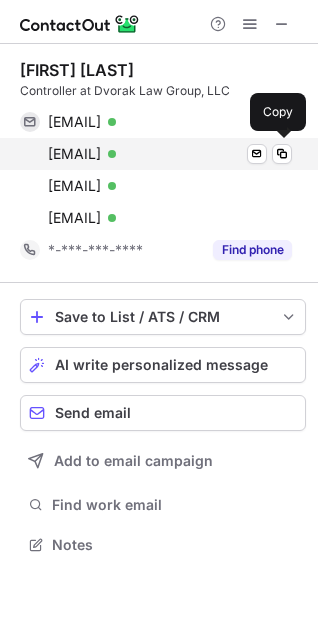 click on "jew8505@aol.com" at bounding box center (74, 154) 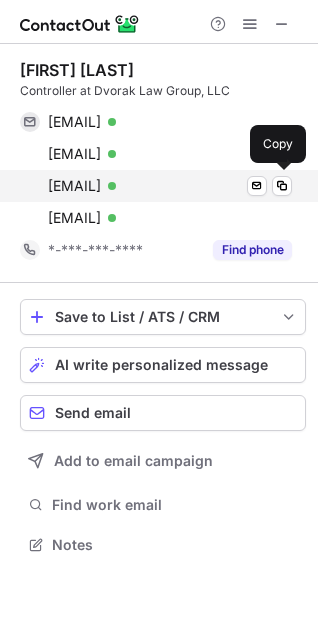 click on "tlwjds@aol.com" at bounding box center (74, 186) 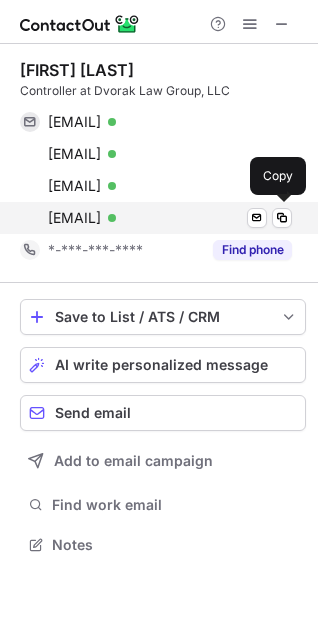 click on "tweiler@ddlawgroup.com" at bounding box center (74, 218) 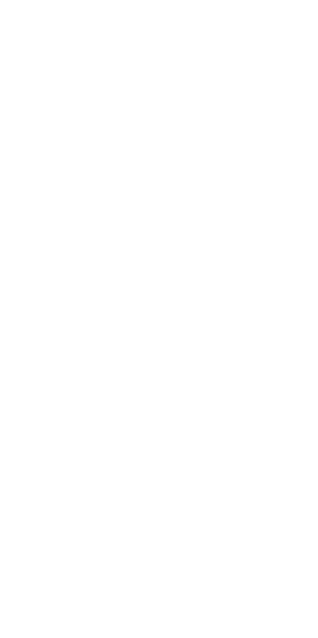 scroll, scrollTop: 0, scrollLeft: 0, axis: both 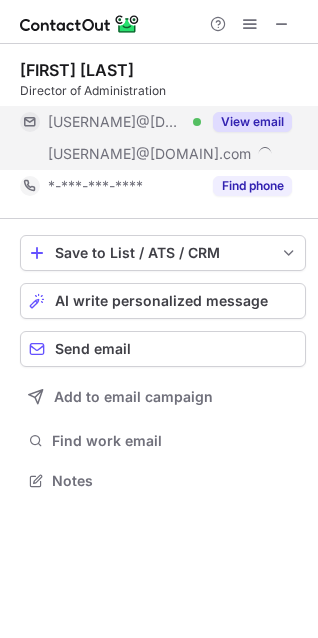 click on "View email" at bounding box center (252, 122) 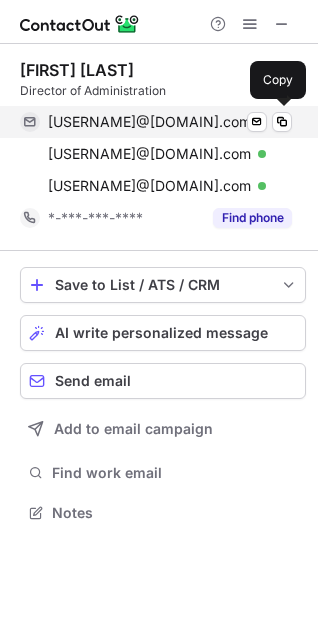 scroll, scrollTop: 10, scrollLeft: 10, axis: both 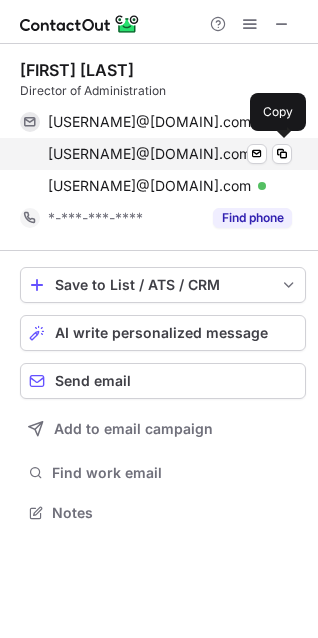 click on "skennedy@bairdholm.com" at bounding box center (149, 154) 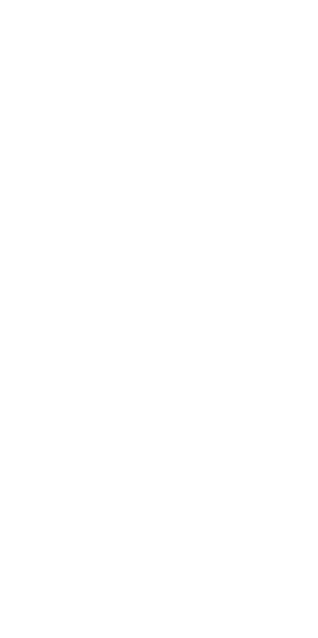 scroll, scrollTop: 0, scrollLeft: 0, axis: both 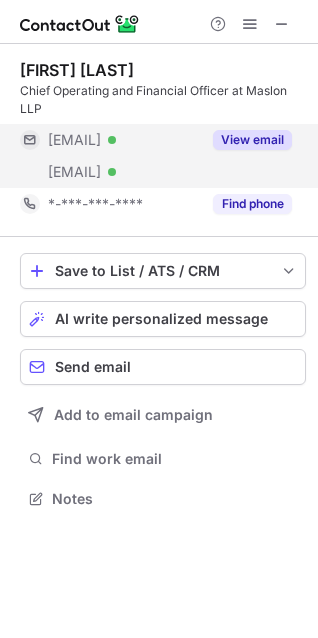 click on "View email" at bounding box center (252, 140) 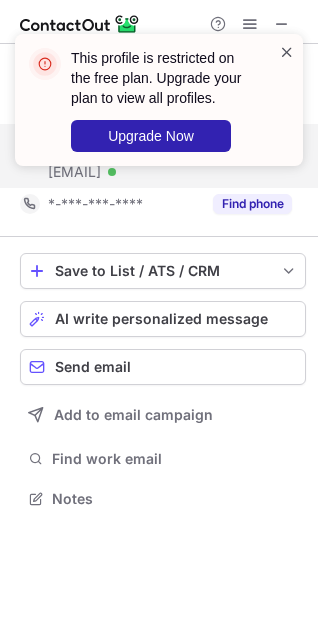 click at bounding box center [287, 52] 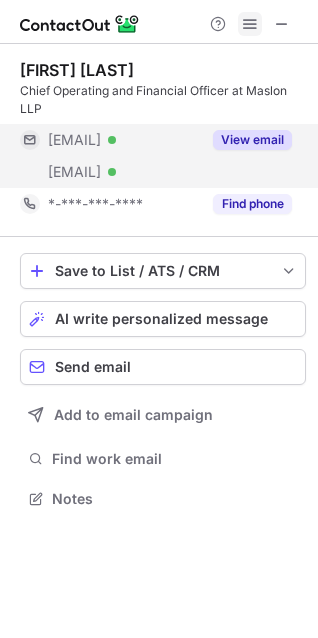click at bounding box center [250, 24] 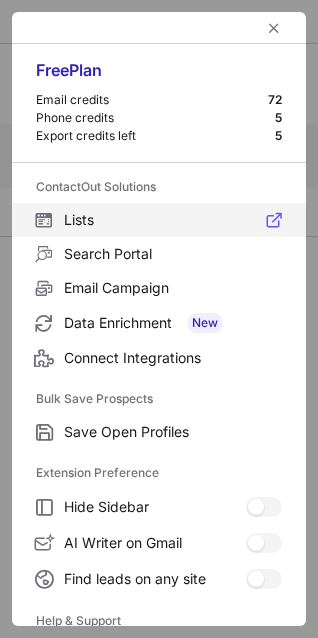 click on "Lists" at bounding box center (173, 220) 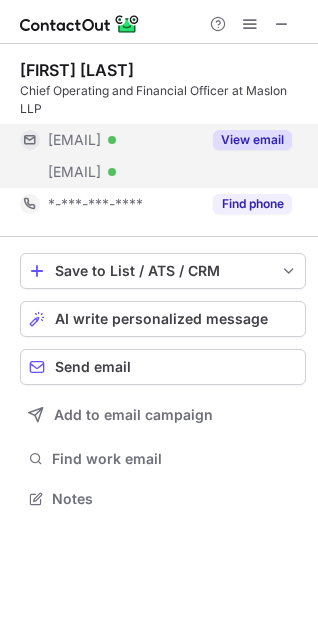 scroll, scrollTop: 10, scrollLeft: 10, axis: both 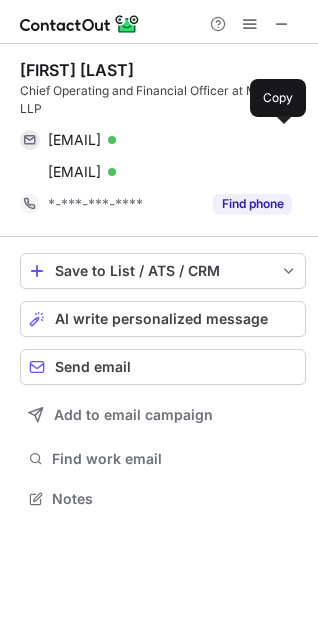 click on "suzallaire@comcast.net" at bounding box center (74, 140) 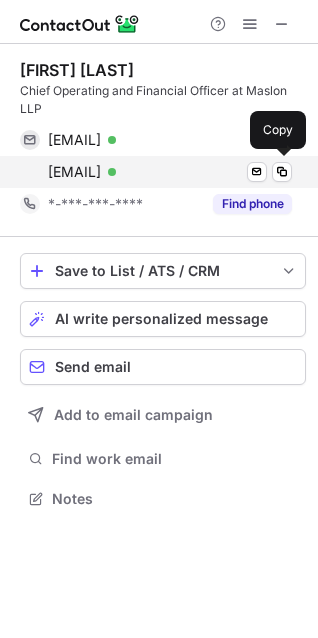click on "suzette.allaire@maslon.com Verified Send email Copy" at bounding box center [156, 172] 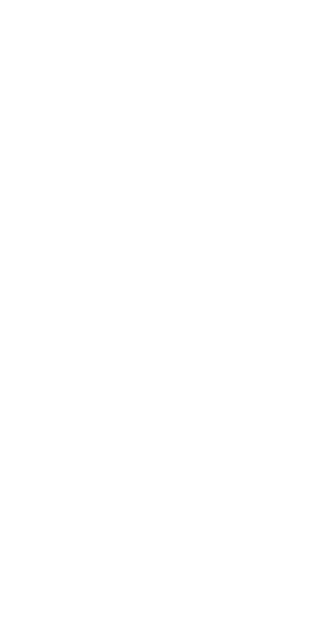 scroll, scrollTop: 0, scrollLeft: 0, axis: both 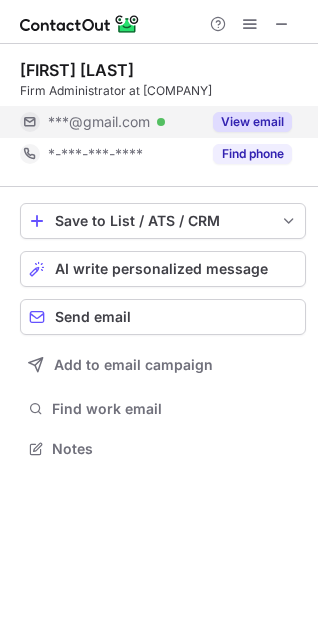 click on "View email" at bounding box center [252, 122] 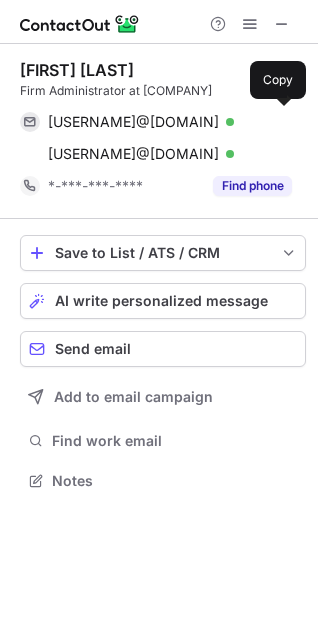 scroll, scrollTop: 10, scrollLeft: 10, axis: both 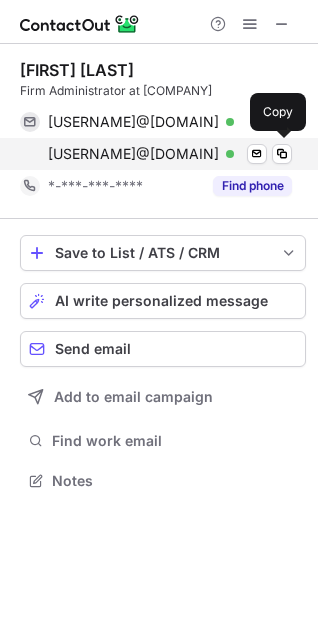 click on "[USERNAME]@[DOMAIN]" at bounding box center (133, 154) 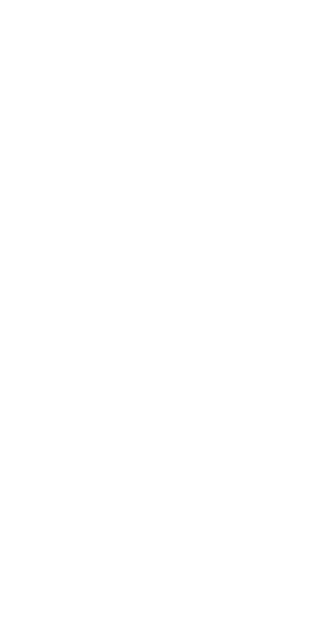 scroll, scrollTop: 0, scrollLeft: 0, axis: both 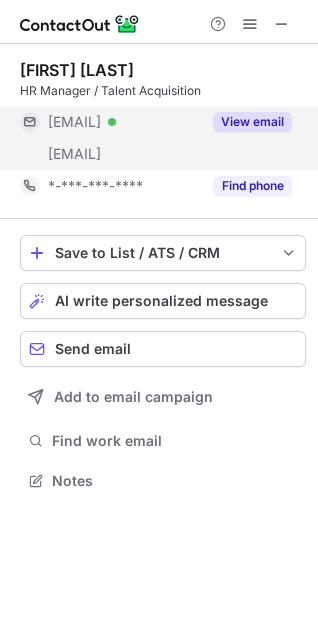 click on "View email" at bounding box center [252, 122] 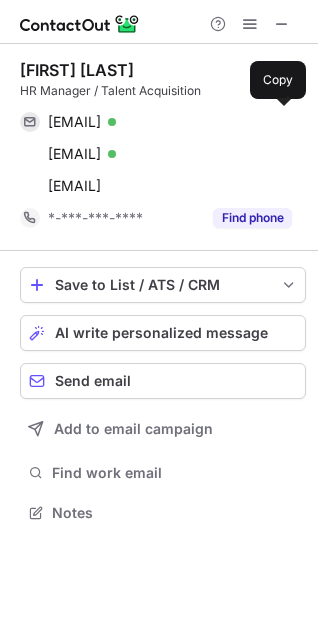 scroll, scrollTop: 10, scrollLeft: 10, axis: both 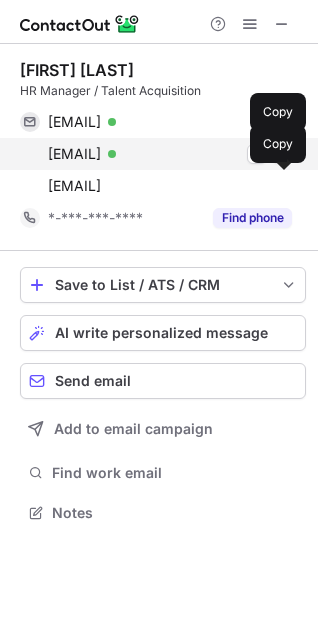 click on "storres@barnwell-whaley.com" at bounding box center (74, 154) 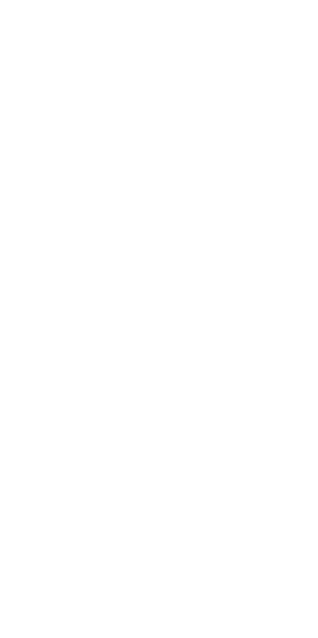 scroll, scrollTop: 0, scrollLeft: 0, axis: both 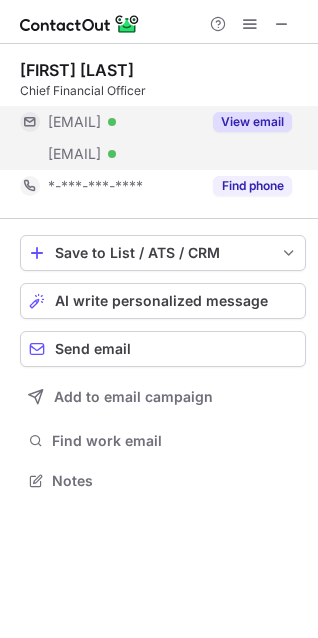 click on "View email" at bounding box center (252, 122) 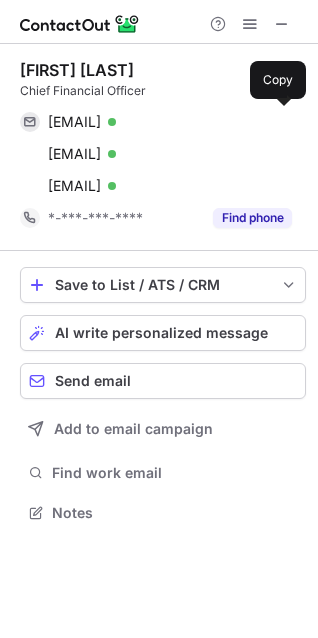 scroll, scrollTop: 10, scrollLeft: 10, axis: both 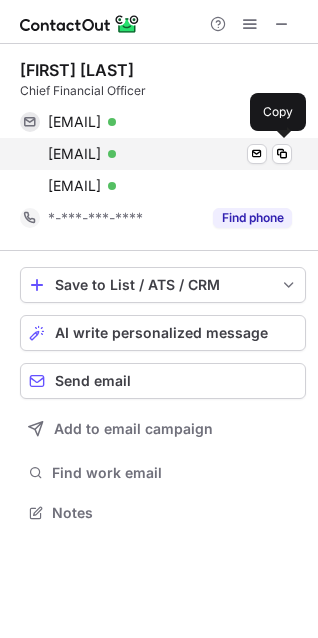 click on "sharris@stonepigman.com" at bounding box center (74, 154) 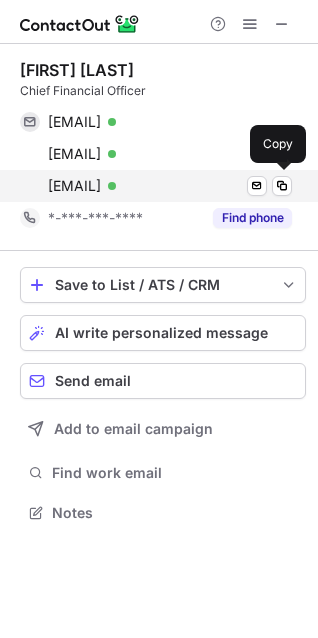 click on "sharris@stonepigman.com Verified Send email Copy" at bounding box center (156, 186) 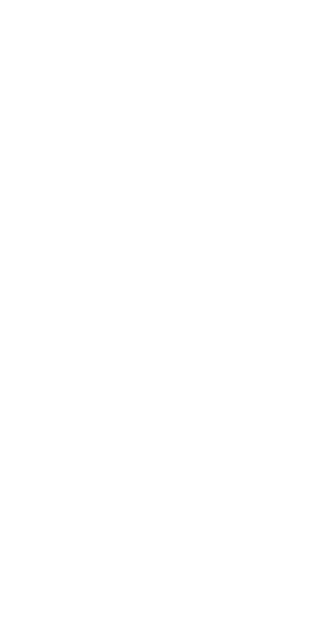 scroll, scrollTop: 0, scrollLeft: 0, axis: both 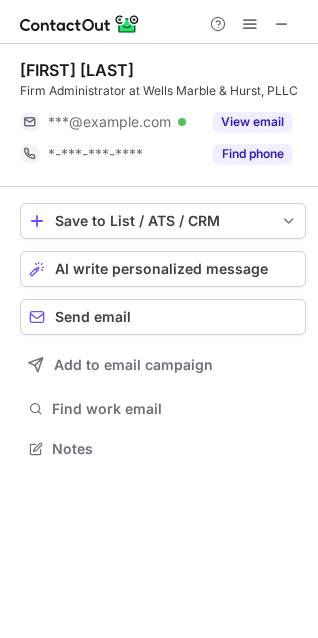 click on "View email" at bounding box center (252, 122) 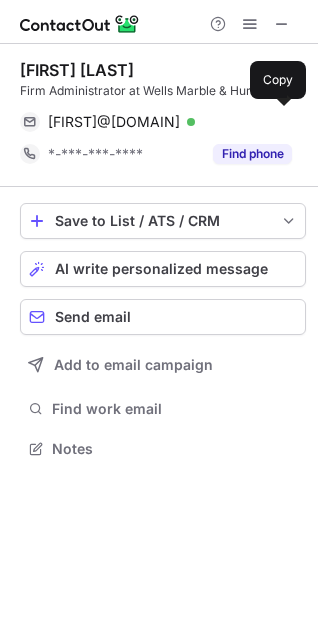 click on "nstovall@wellsmarble.com" at bounding box center [114, 122] 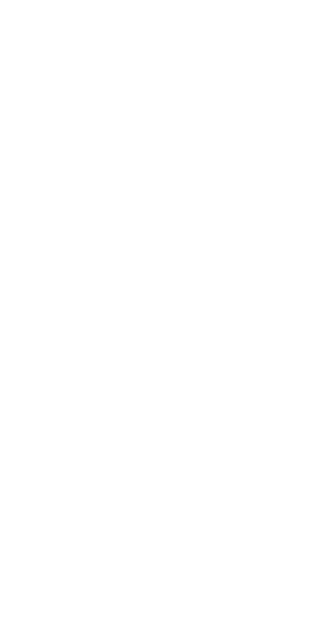 scroll, scrollTop: 0, scrollLeft: 0, axis: both 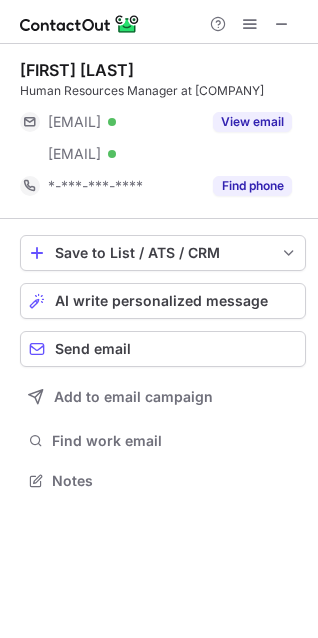 click on "View email" at bounding box center (252, 122) 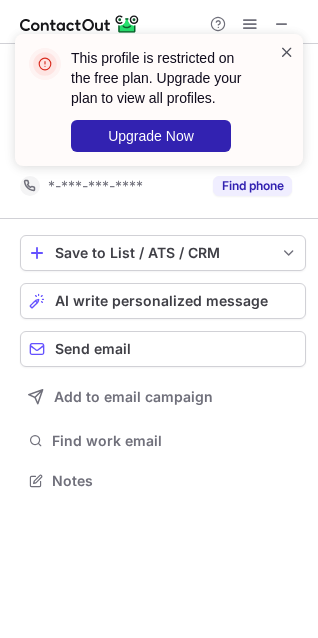 click at bounding box center [287, 52] 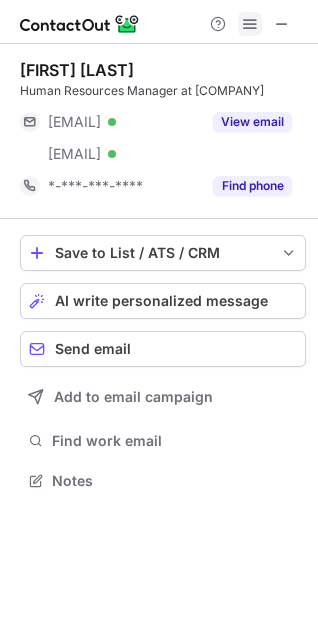click at bounding box center [250, 24] 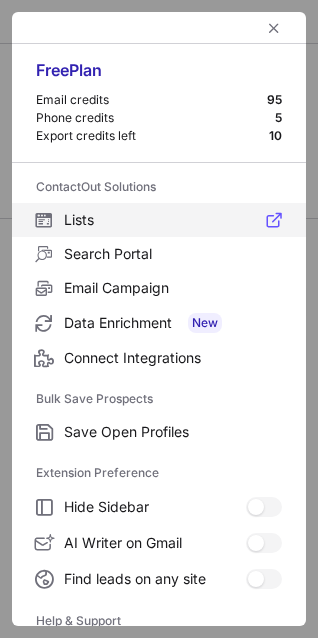 click on "Lists" at bounding box center (159, 220) 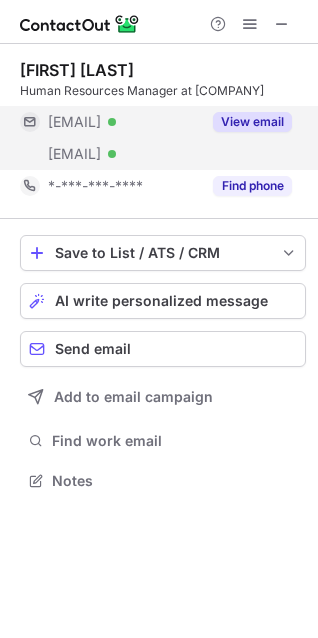 scroll, scrollTop: 10, scrollLeft: 10, axis: both 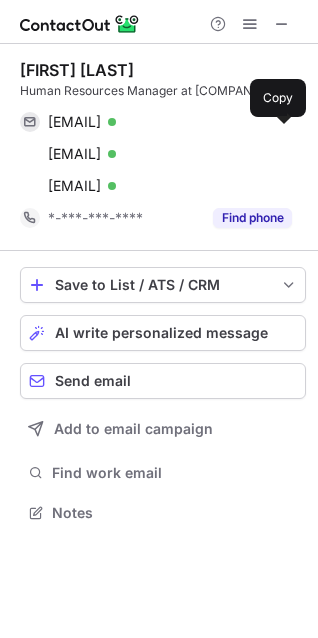 click on "tracylatham13@yahoo.com" at bounding box center [74, 122] 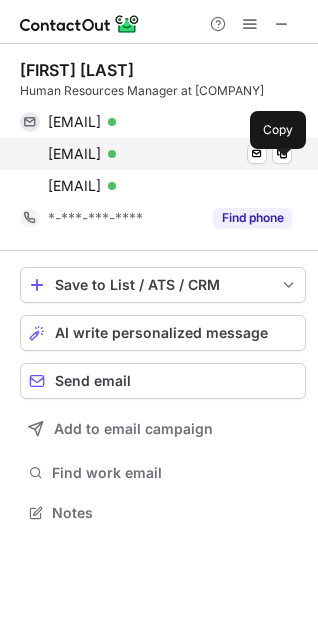 click on "cbmmart@yahoo.com" at bounding box center [74, 154] 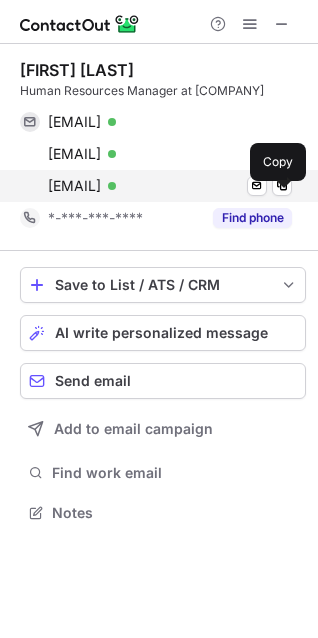 click on "tlatham@watkinseager.com" at bounding box center (74, 186) 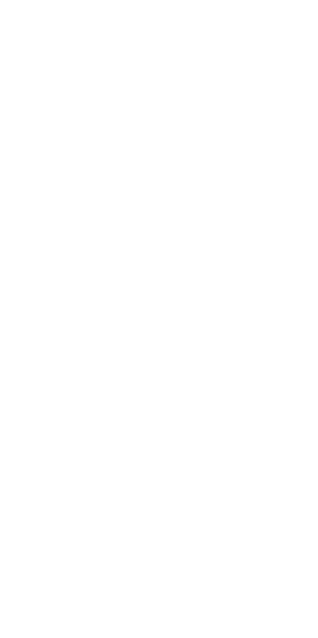 scroll, scrollTop: 0, scrollLeft: 0, axis: both 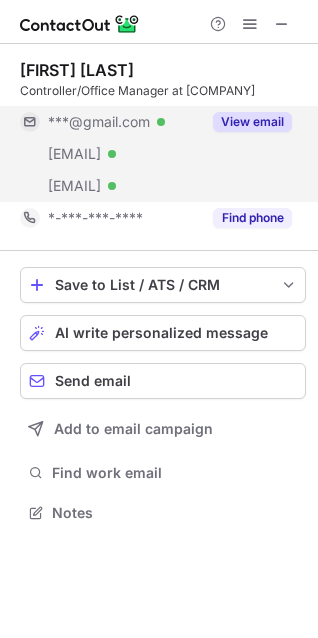click on "View email" at bounding box center (252, 122) 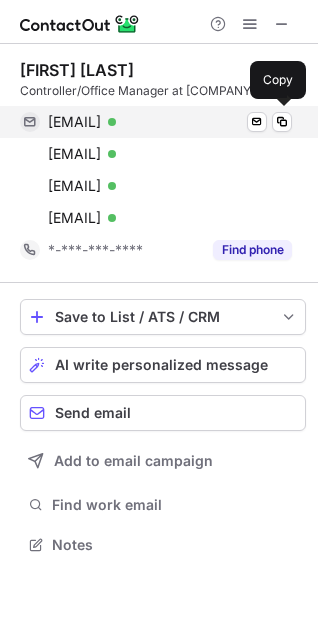 scroll, scrollTop: 10, scrollLeft: 10, axis: both 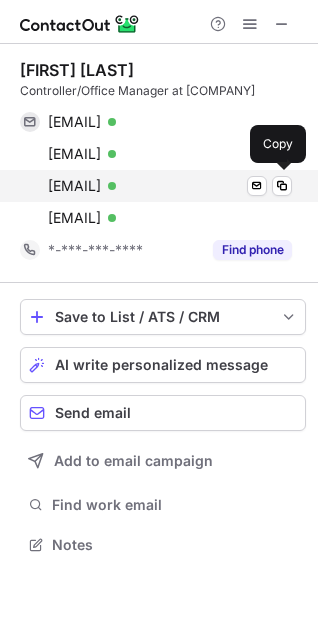 click on "afalco@wdt-law.com" at bounding box center (74, 186) 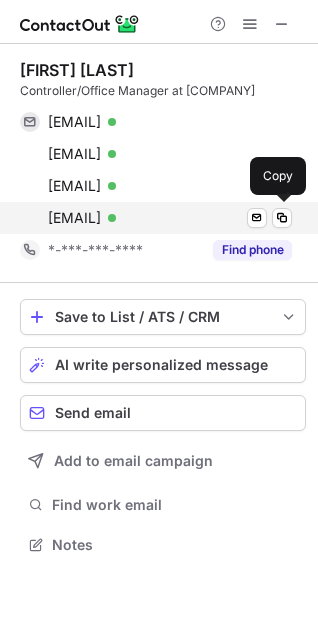 click on "angela.falco@wdtc.law" at bounding box center [74, 218] 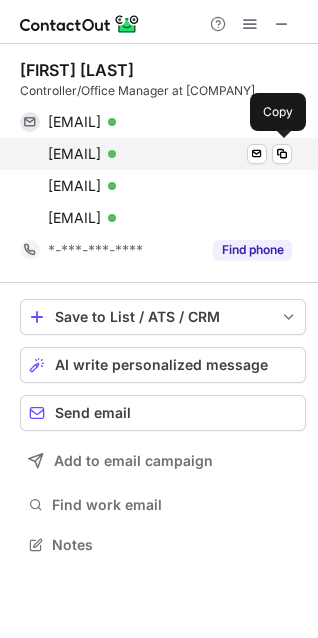 click on "angela.falco@wdt-law.com Verified Send email Copy" at bounding box center [156, 154] 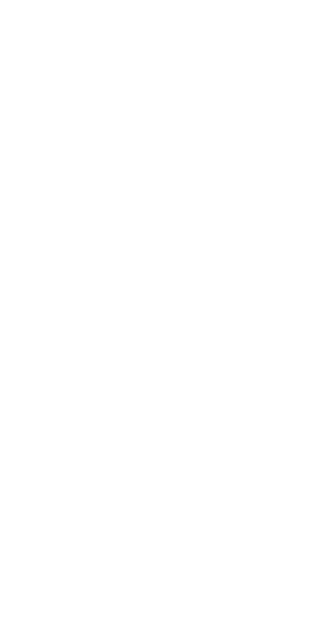 scroll, scrollTop: 0, scrollLeft: 0, axis: both 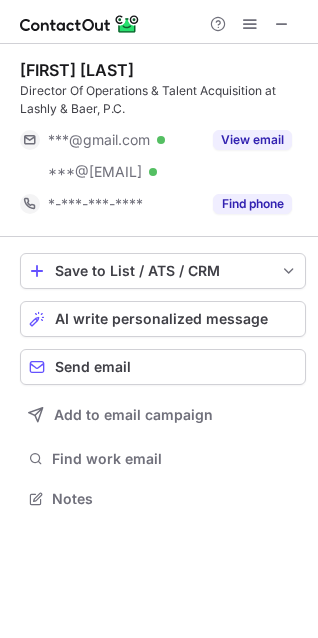 click on "View email" at bounding box center (252, 140) 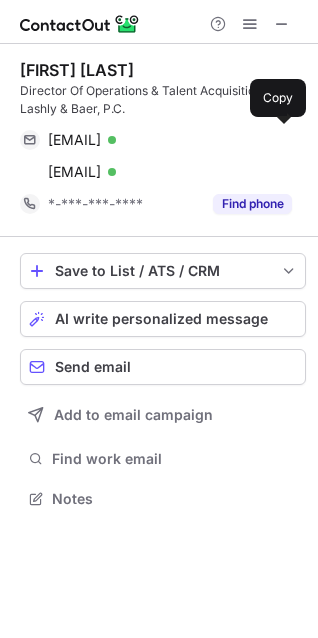 click on "[EMAIL]" at bounding box center [74, 140] 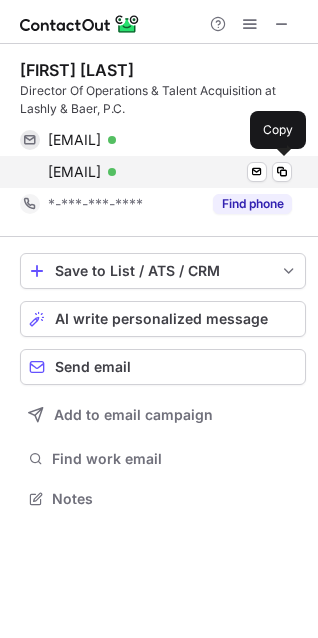 click on "[EMAIL]" at bounding box center [74, 172] 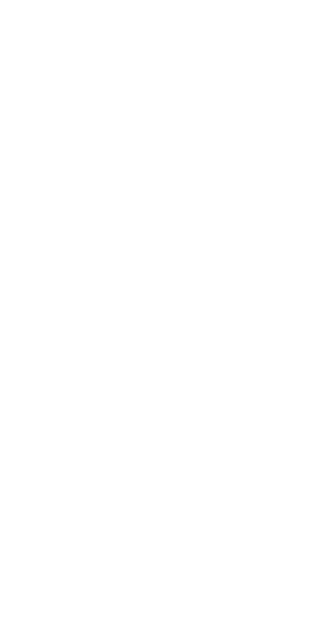 scroll, scrollTop: 0, scrollLeft: 0, axis: both 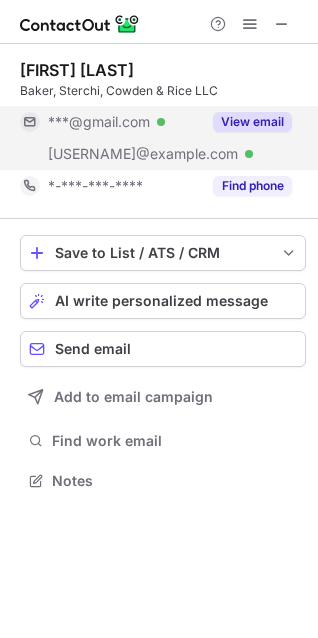 click on "View email" at bounding box center (252, 122) 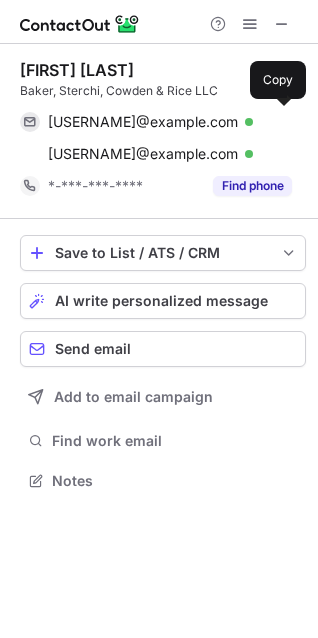 click on "amynevad@gmail.com" at bounding box center [143, 122] 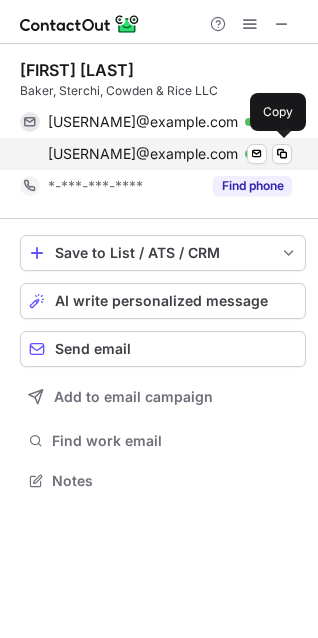 click on "anevad@bscr-law.com" at bounding box center [143, 154] 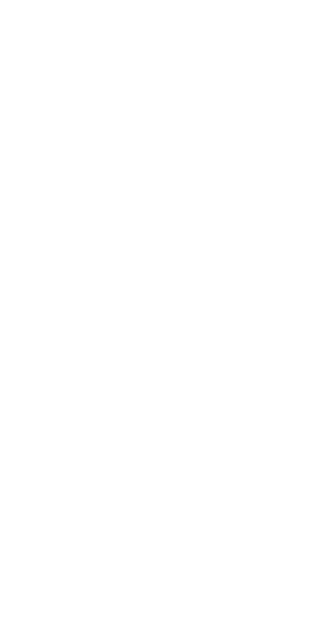 scroll, scrollTop: 0, scrollLeft: 0, axis: both 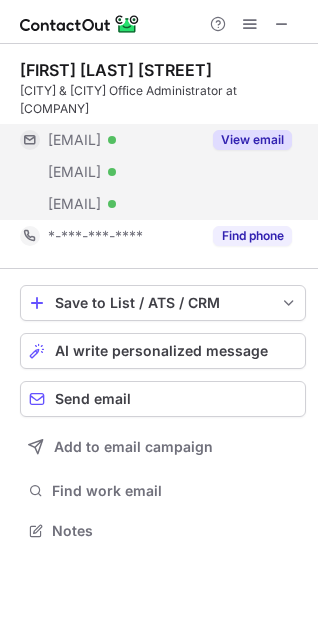 click on "View email" at bounding box center (252, 140) 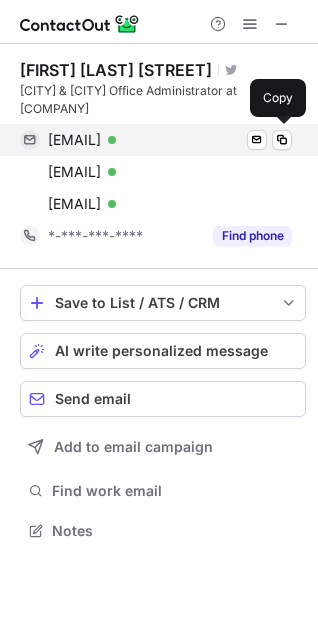 click on "[EMAIL]" at bounding box center (74, 140) 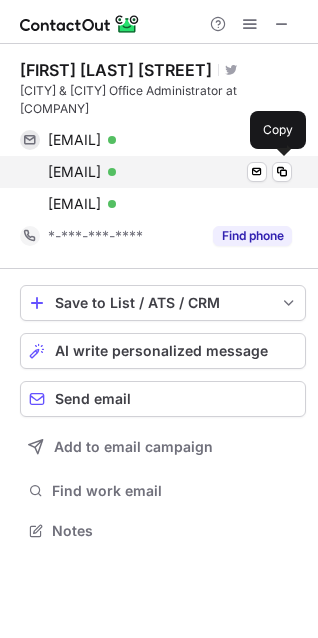 click on "elena.lopez01@outlook.com Verified Send email Copy" at bounding box center (156, 172) 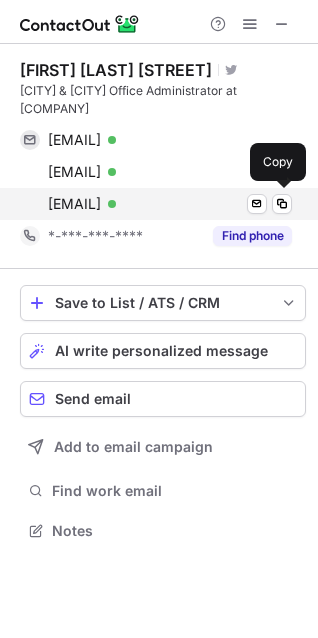 click on "elane@alanet.org" at bounding box center (74, 204) 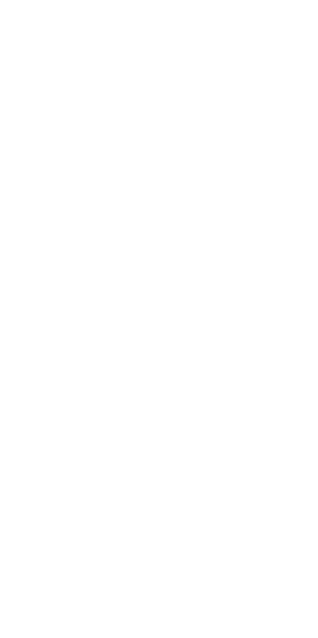 scroll, scrollTop: 0, scrollLeft: 0, axis: both 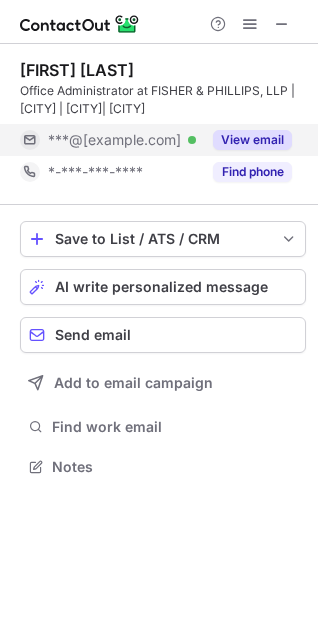 click on "View email" at bounding box center (252, 140) 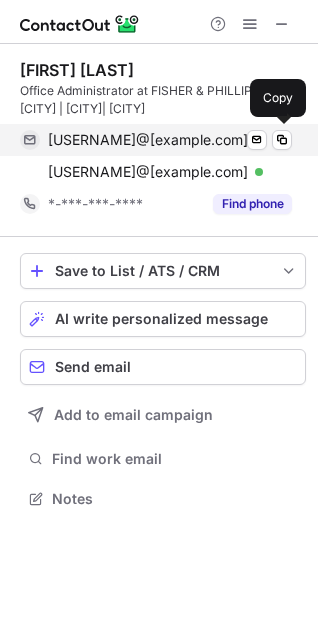 scroll, scrollTop: 10, scrollLeft: 10, axis: both 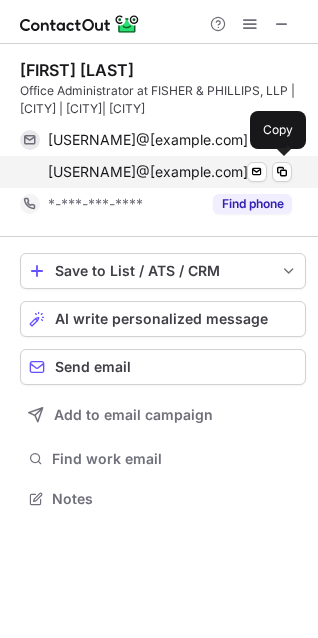 click on "mwoodward@laborlawyers.com" at bounding box center (148, 172) 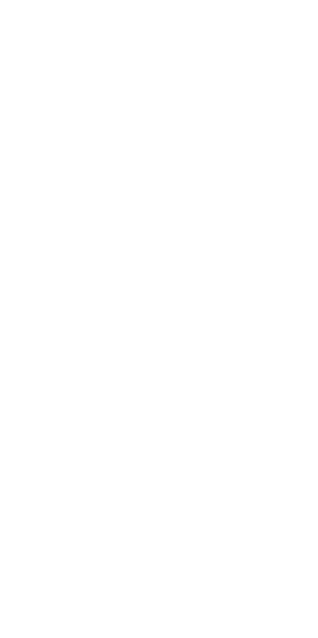 scroll, scrollTop: 0, scrollLeft: 0, axis: both 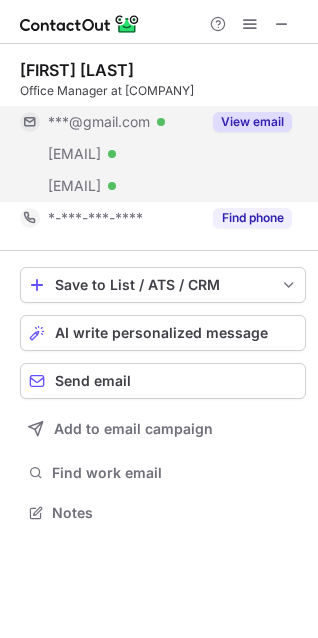 click on "View email" at bounding box center [252, 122] 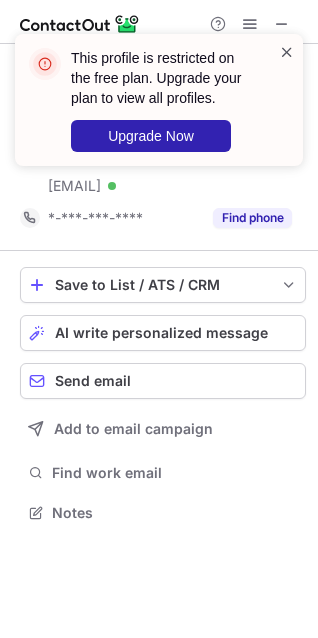 click at bounding box center [287, 52] 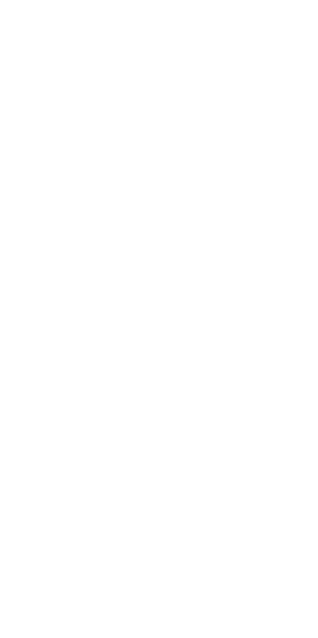 scroll, scrollTop: 0, scrollLeft: 0, axis: both 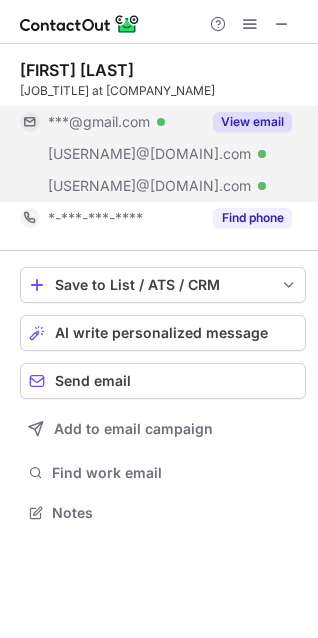 drag, startPoint x: 213, startPoint y: 225, endPoint x: 239, endPoint y: 138, distance: 90.80198 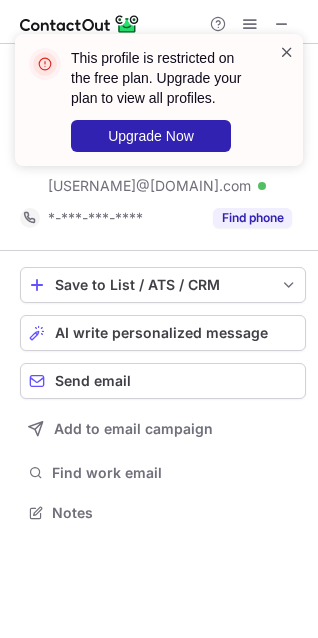 click at bounding box center (287, 52) 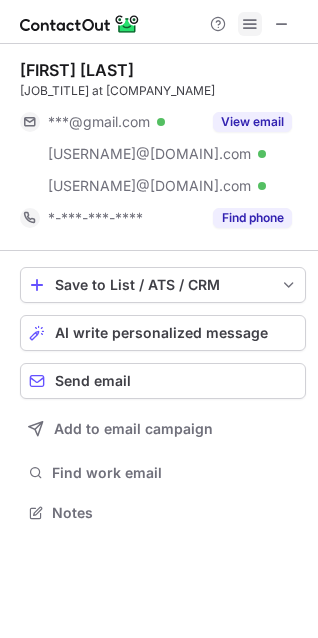 click at bounding box center (250, 24) 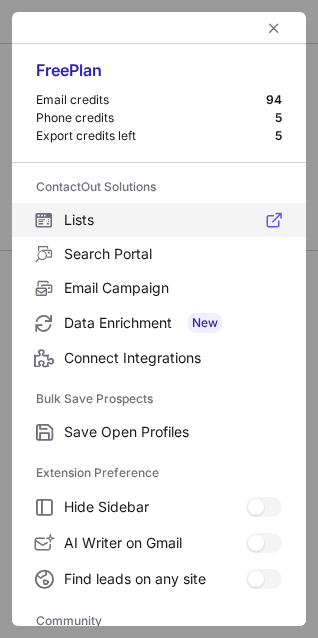 click on "Lists" at bounding box center (173, 220) 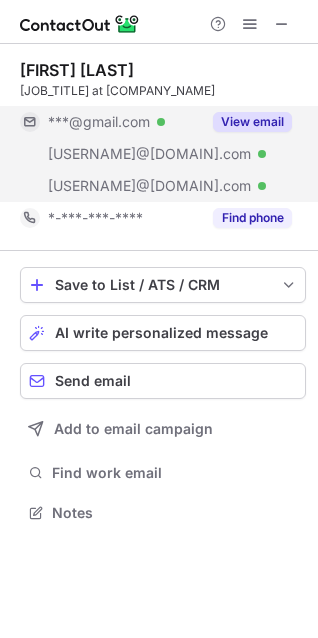 scroll, scrollTop: 10, scrollLeft: 10, axis: both 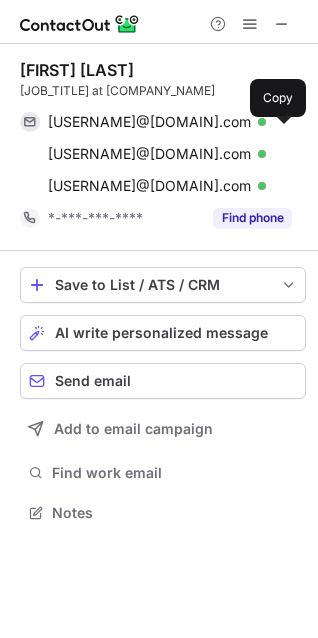 click on "fentonk1231@gmail.com" at bounding box center [149, 122] 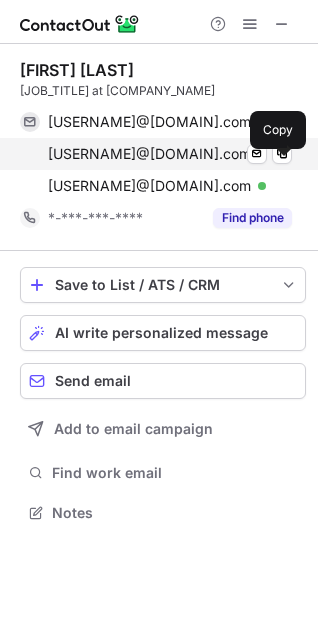 click on "fenton.kim@outlook.com" at bounding box center (149, 154) 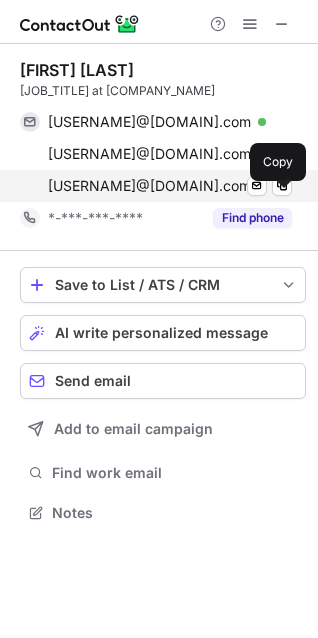 click on "kaf@jgcg.com" at bounding box center [149, 186] 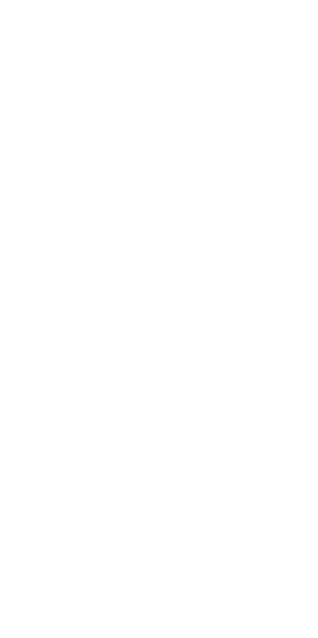 scroll, scrollTop: 0, scrollLeft: 0, axis: both 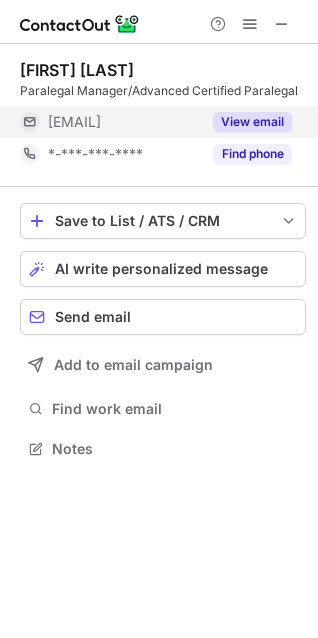 click on "View email" at bounding box center [252, 122] 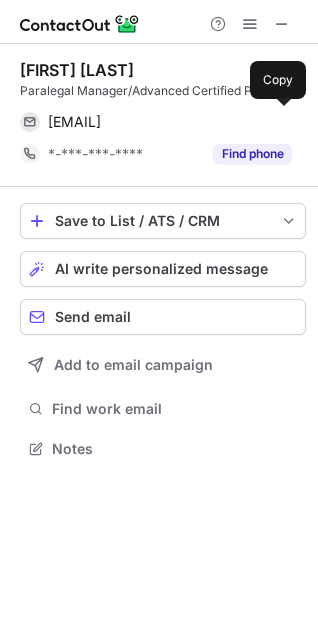 click on "dlively@dbllaw.com" at bounding box center [74, 122] 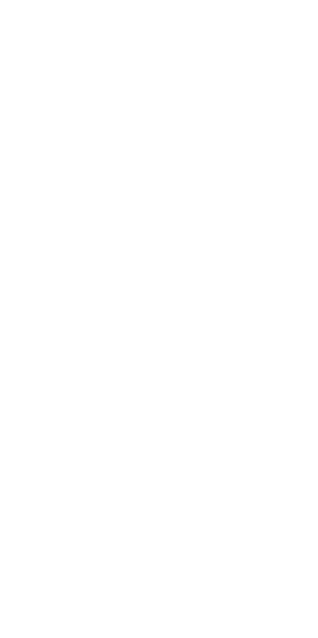 scroll, scrollTop: 0, scrollLeft: 0, axis: both 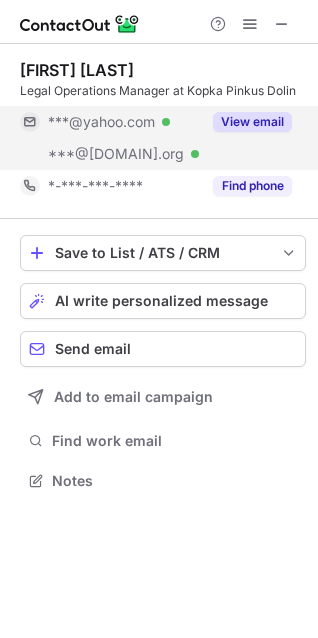 click on "View email" at bounding box center (252, 122) 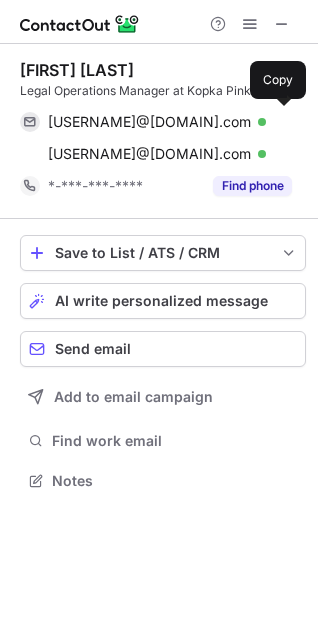 click on "lsalinas32@yahoo.com" at bounding box center (149, 122) 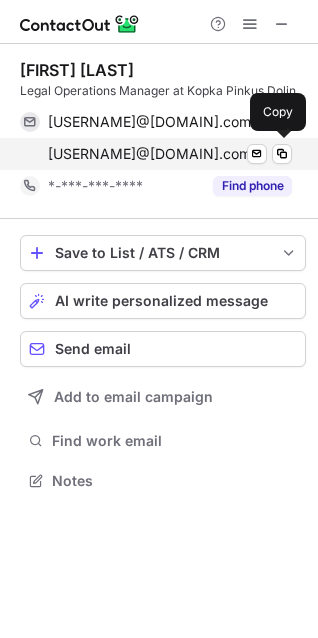click on "ebecker@alanet.org" at bounding box center [149, 154] 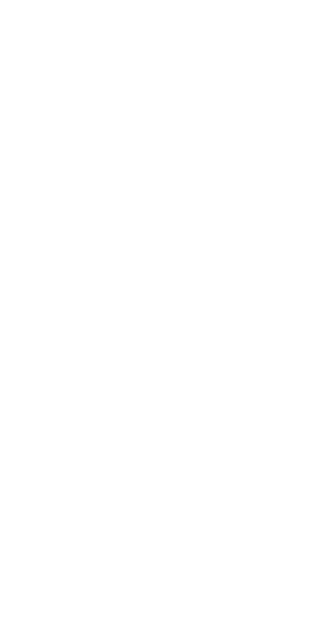 scroll, scrollTop: 0, scrollLeft: 0, axis: both 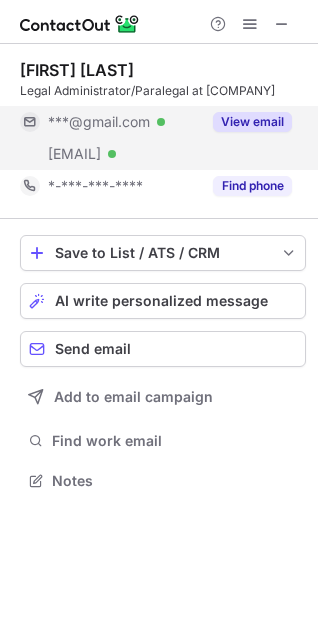 click on "View email" at bounding box center [252, 122] 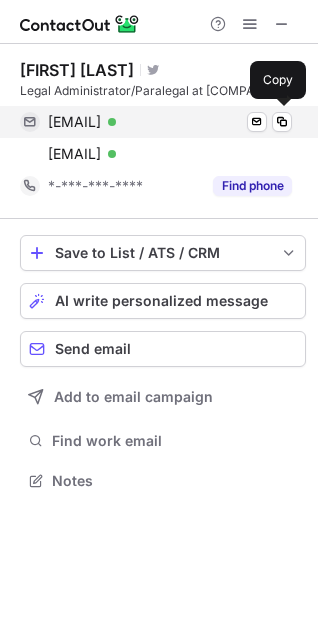 click on "[EMAIL]" at bounding box center (74, 122) 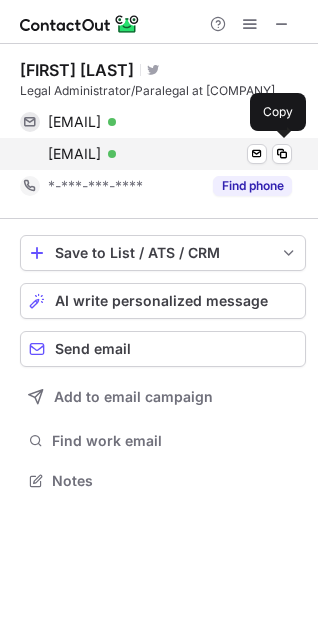 click on "adecoursey@betzadvocates.com" at bounding box center (74, 154) 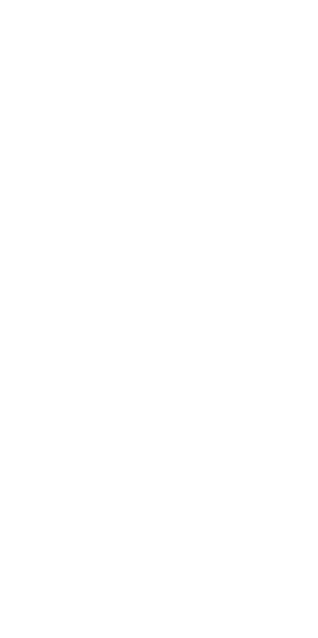 scroll, scrollTop: 0, scrollLeft: 0, axis: both 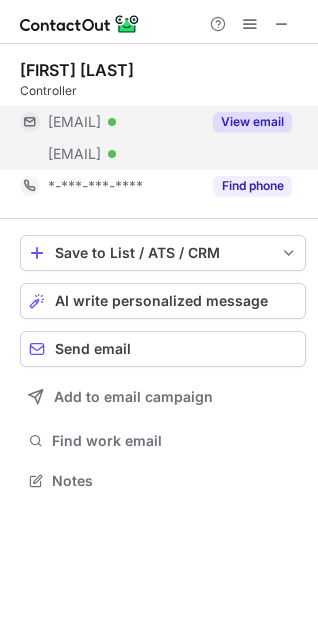 click on "View email" at bounding box center [252, 122] 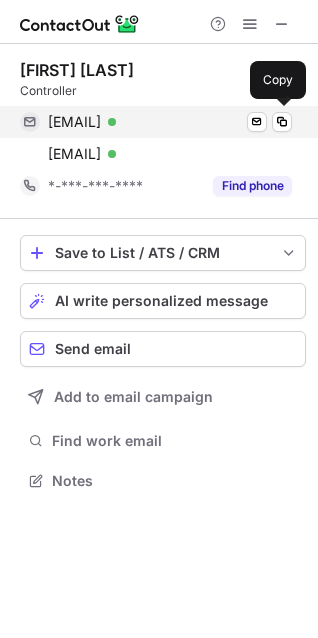 click on "[EMAIL] Verified Send email Copy" at bounding box center [156, 122] 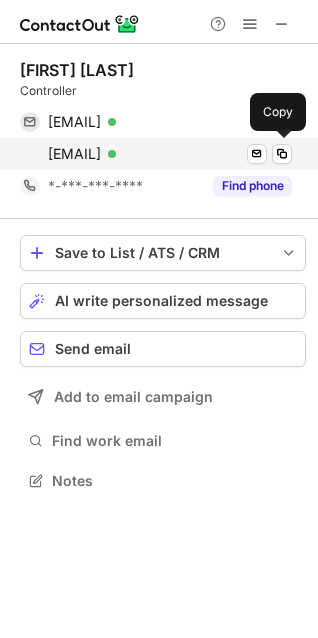 click on "[EMAIL]" at bounding box center [74, 154] 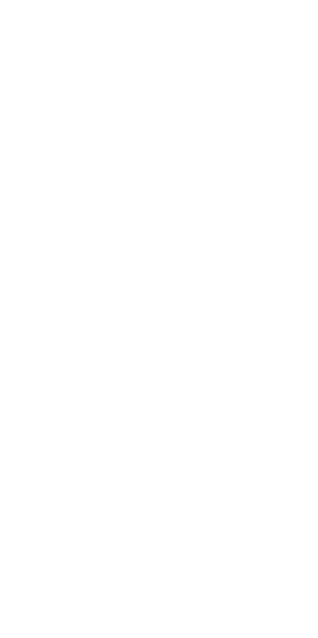 scroll, scrollTop: 0, scrollLeft: 0, axis: both 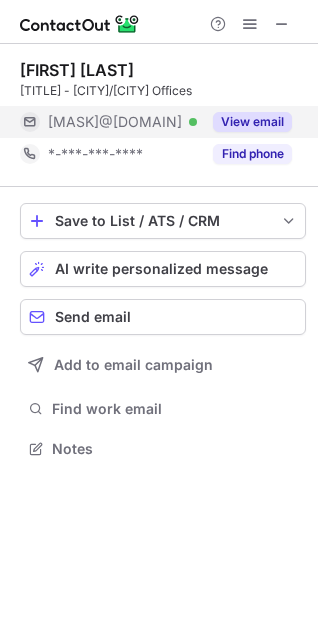 click on "View email" at bounding box center (252, 122) 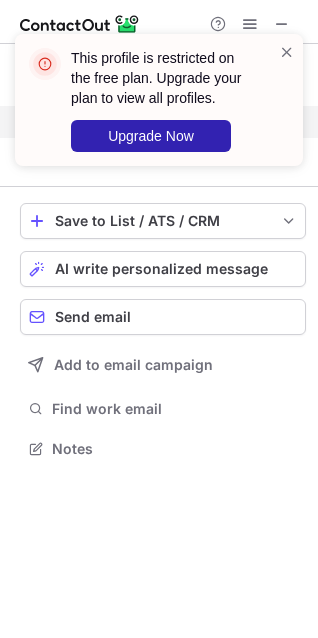 click on "This profile is restricted on the free plan. Upgrade your plan to view all profiles. Upgrade Now" at bounding box center [159, 108] 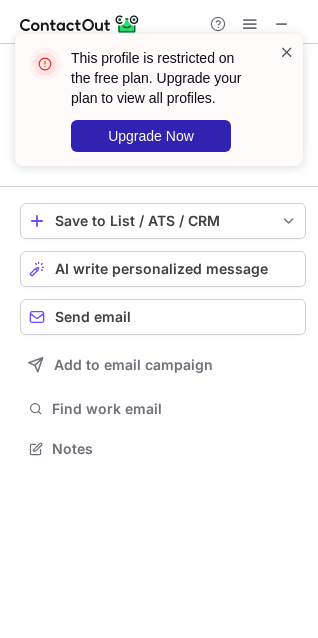 click at bounding box center [287, 52] 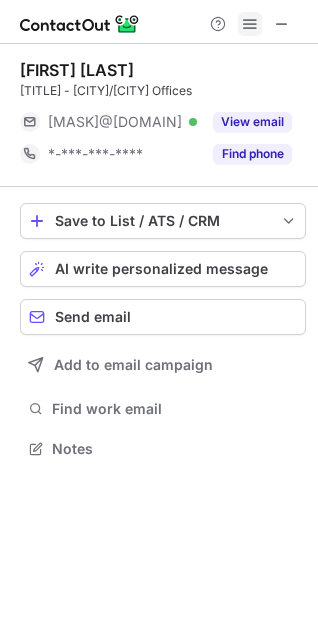 click at bounding box center (250, 24) 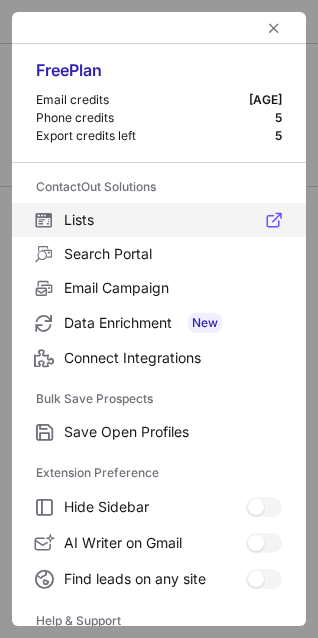 click on "Lists" at bounding box center (159, 220) 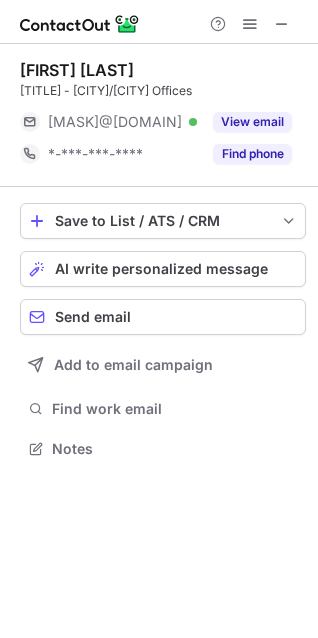 scroll, scrollTop: 10, scrollLeft: 10, axis: both 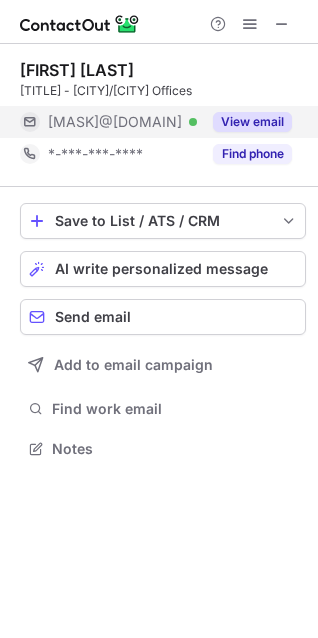 click on "View email" at bounding box center [252, 122] 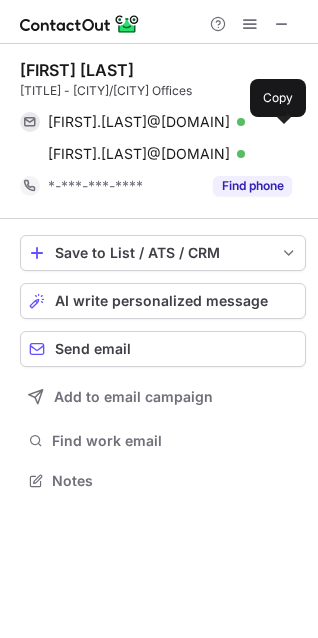 scroll, scrollTop: 10, scrollLeft: 10, axis: both 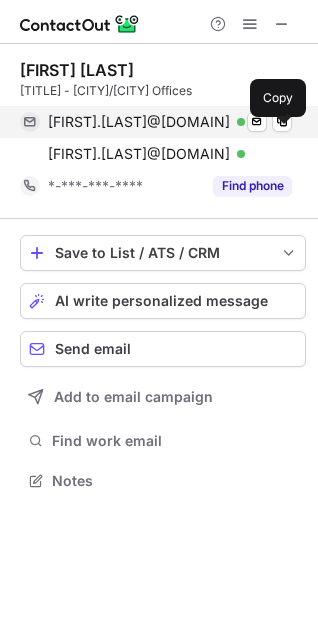 click on "debbie.durbin@icemiller.com" at bounding box center (139, 122) 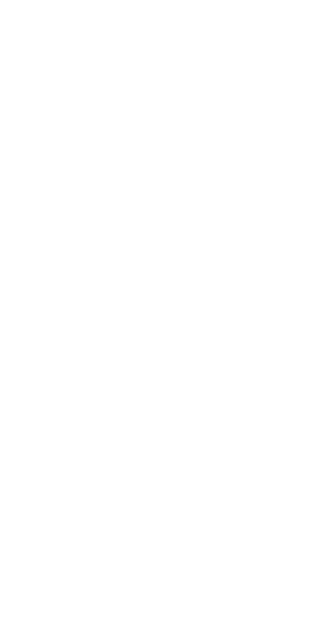 scroll, scrollTop: 0, scrollLeft: 0, axis: both 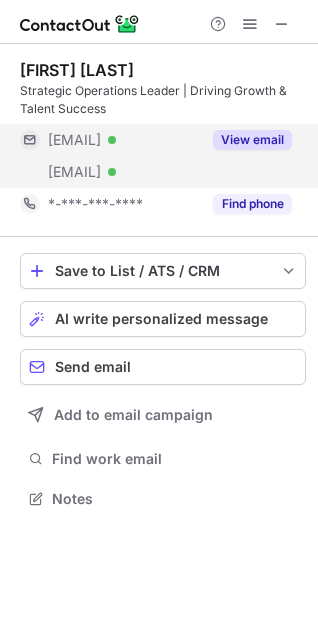 click on "View email" at bounding box center [252, 140] 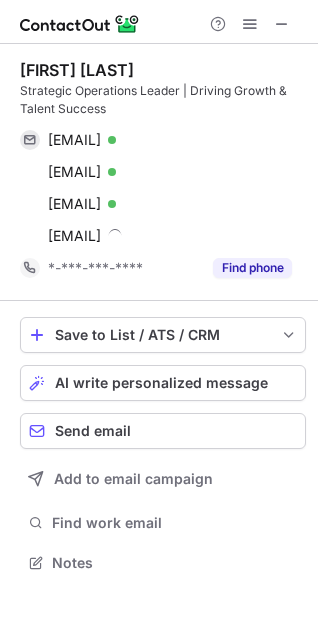 scroll, scrollTop: 10, scrollLeft: 10, axis: both 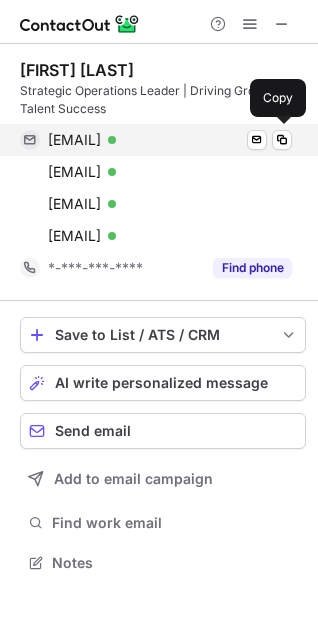 click on "tracisage@adelphia.net" at bounding box center [74, 140] 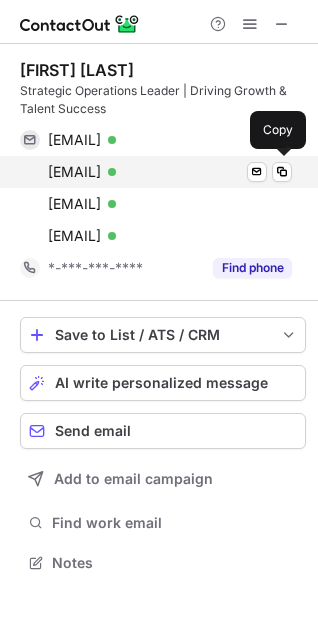click on "traciksage@adelphia.net" at bounding box center (74, 172) 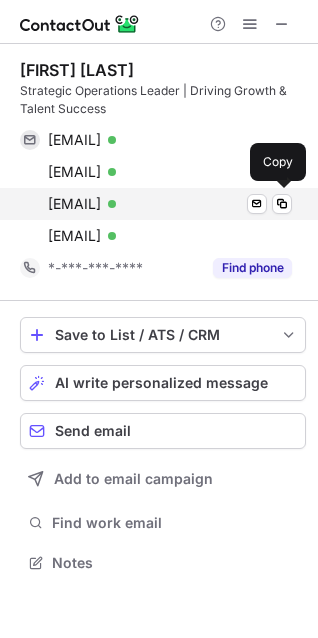 click on "tsage1@lycosmail.com" at bounding box center [74, 204] 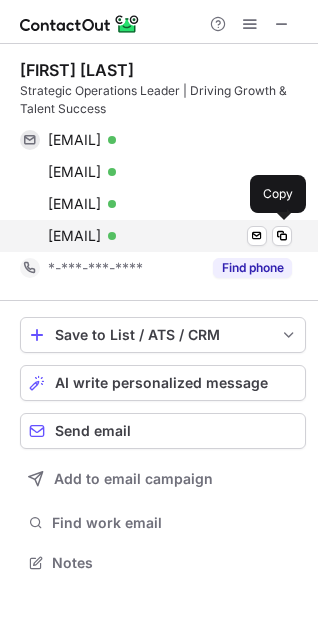 click on "tsage@keisgeorge.com" at bounding box center (74, 236) 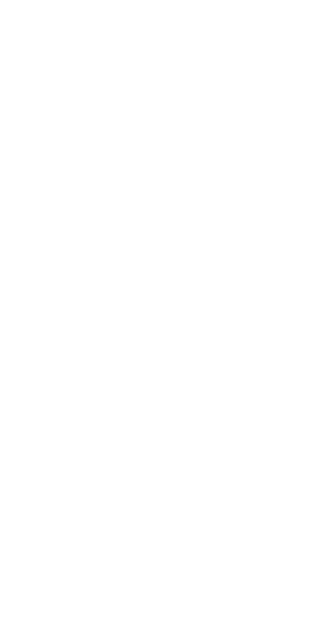 scroll, scrollTop: 0, scrollLeft: 0, axis: both 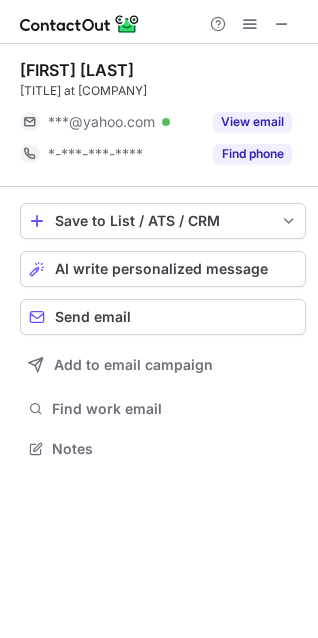 click on "View email" at bounding box center (246, 122) 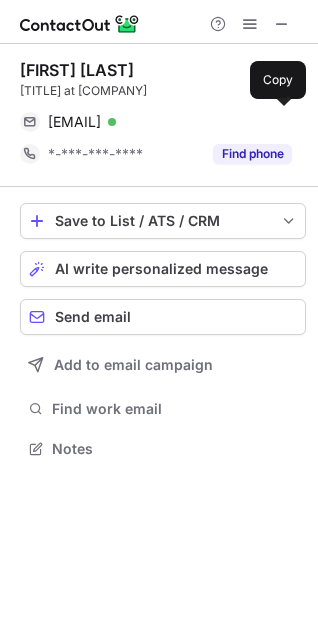 click on "[EMAIL]" at bounding box center (74, 122) 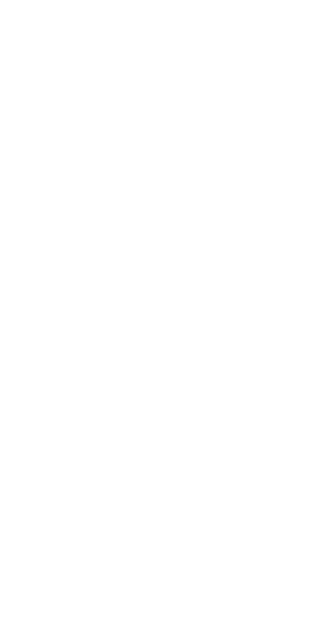 scroll, scrollTop: 0, scrollLeft: 0, axis: both 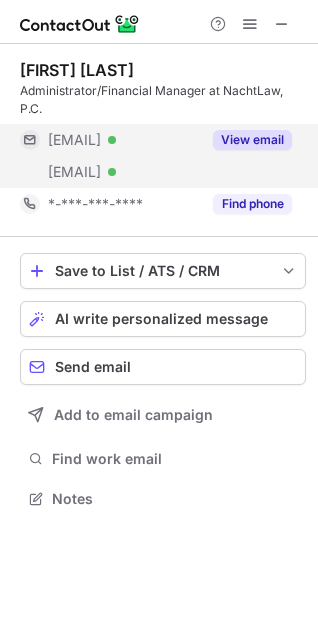 click on "View email" at bounding box center [246, 140] 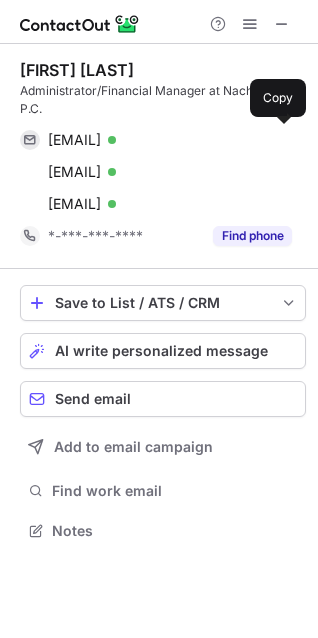 scroll, scrollTop: 10, scrollLeft: 10, axis: both 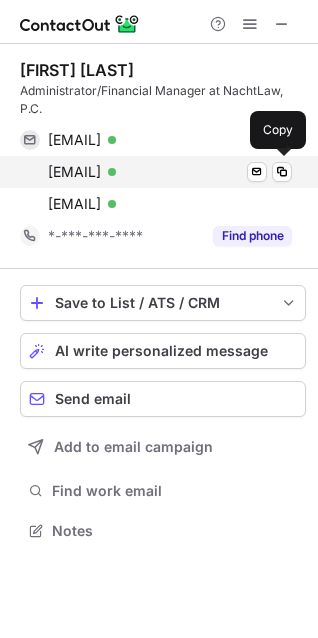 click on "kchristie@nachtlaw.com" at bounding box center (74, 172) 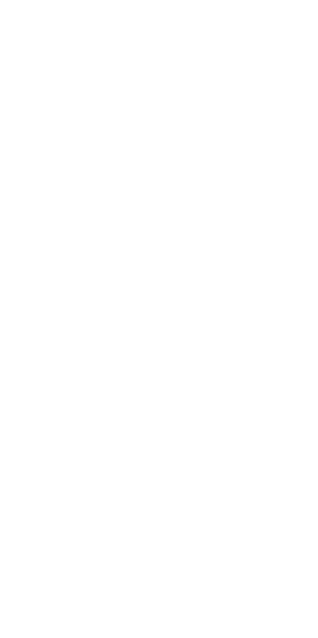 scroll, scrollTop: 0, scrollLeft: 0, axis: both 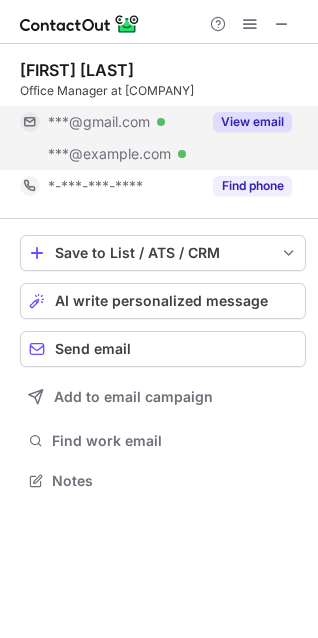 click on "View email" at bounding box center [252, 122] 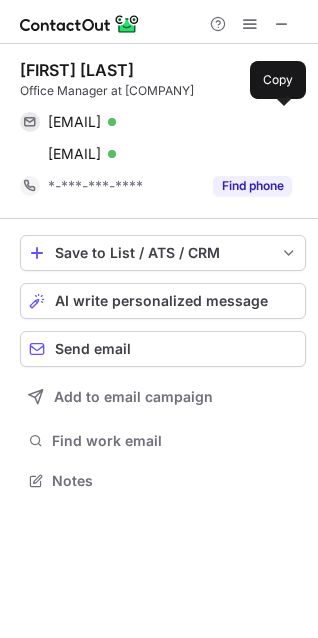 click on "brendaren@gmail.com" at bounding box center [74, 122] 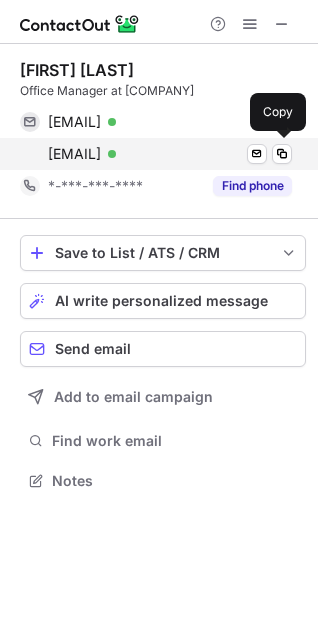 click on "bren@manteselaw.com" at bounding box center (74, 154) 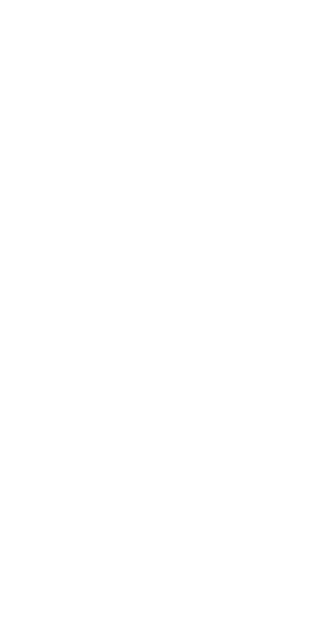 scroll, scrollTop: 0, scrollLeft: 0, axis: both 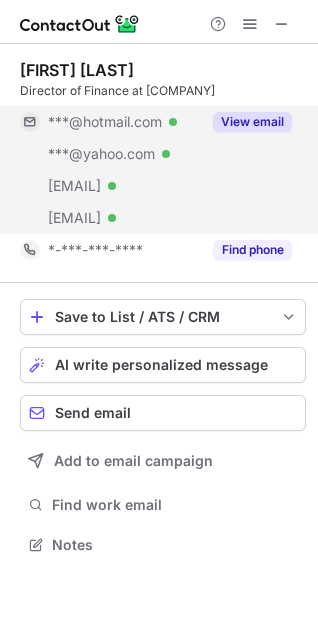 click on "View email" at bounding box center [252, 122] 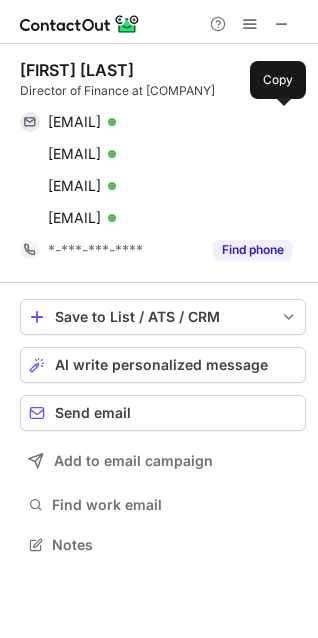 click on "[EMAIL]" at bounding box center (74, 122) 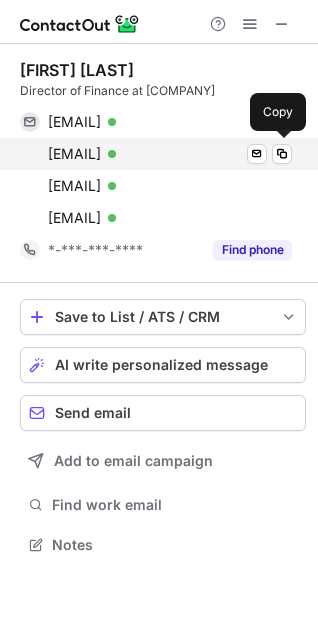 click on "[EMAIL]" at bounding box center (74, 154) 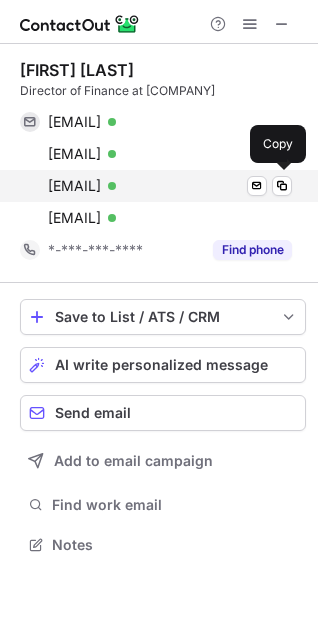 click on "[EMAIL]" at bounding box center (74, 186) 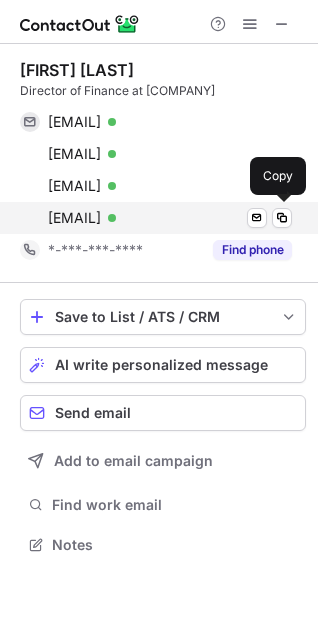 click on "[EMAIL]" at bounding box center [74, 218] 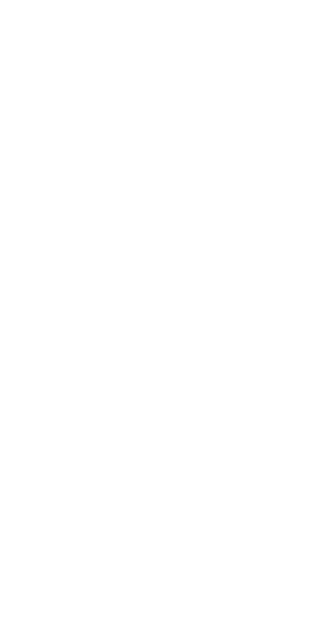 scroll, scrollTop: 0, scrollLeft: 0, axis: both 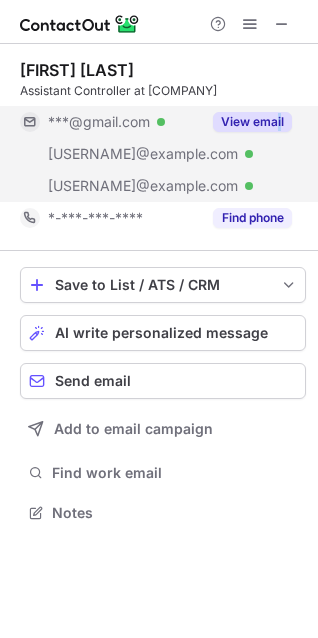 click on "View email" at bounding box center (246, 122) 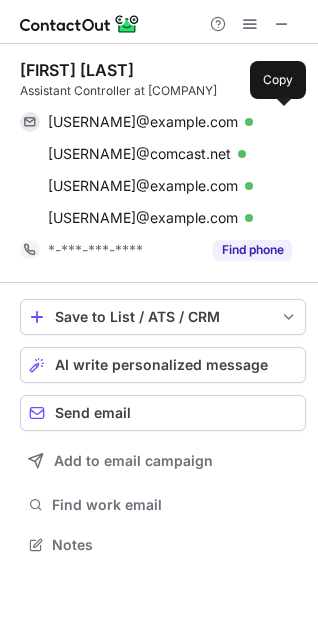 scroll, scrollTop: 10, scrollLeft: 10, axis: both 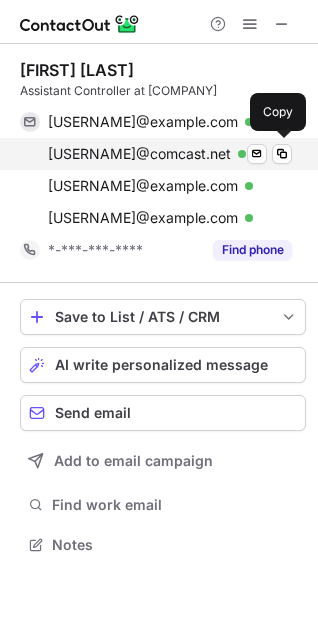 click on "cneukirch@comcast.net" at bounding box center (139, 154) 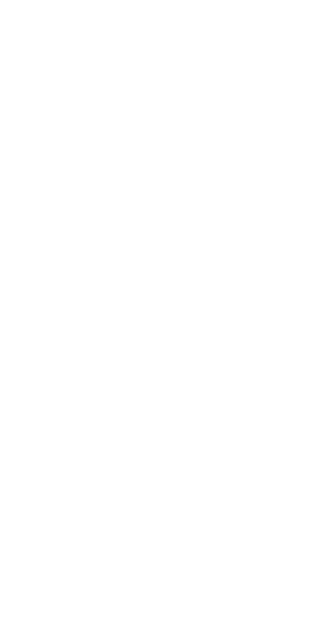 scroll, scrollTop: 0, scrollLeft: 0, axis: both 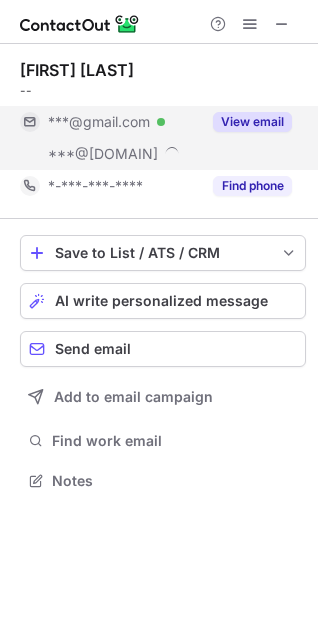 click on "View email" at bounding box center [252, 122] 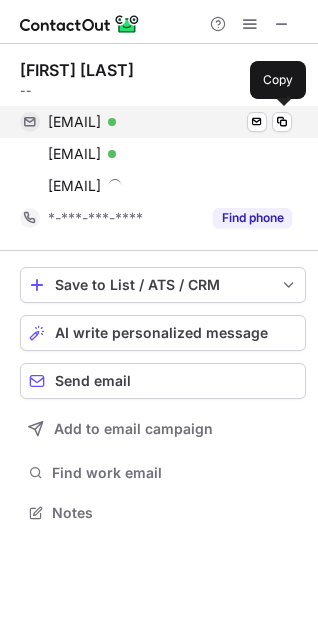 scroll, scrollTop: 10, scrollLeft: 10, axis: both 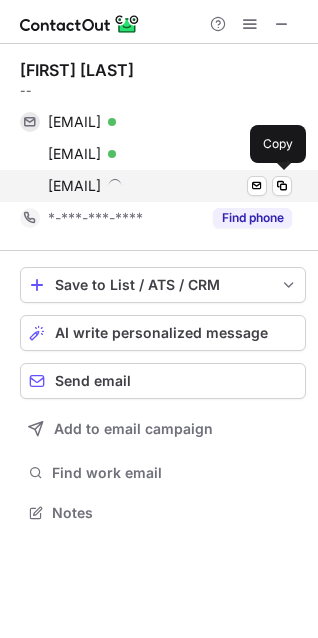 click on "sjbabygirl1@gmail.com" at bounding box center (74, 154) 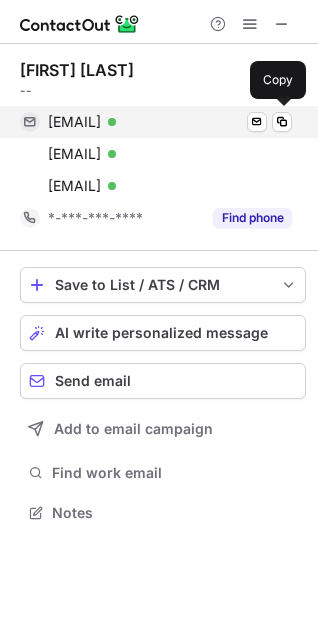 click on "jenburke4@gmail.com Verified Send email Copy" at bounding box center [156, 122] 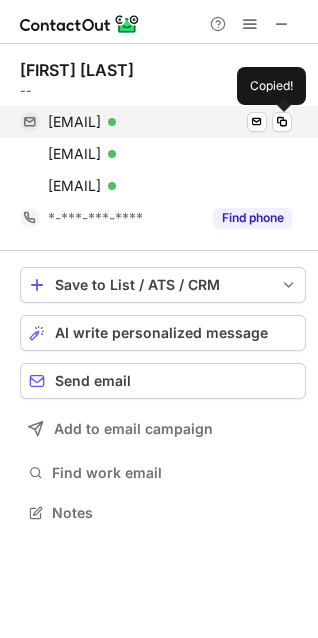 click on "jenburke4@gmail.com" at bounding box center (74, 122) 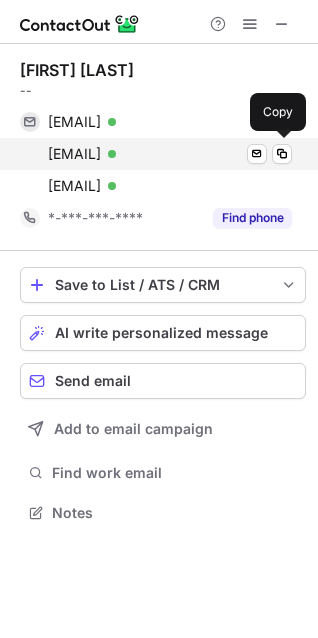 click on "sjbabygirl1@gmail.com" at bounding box center [74, 154] 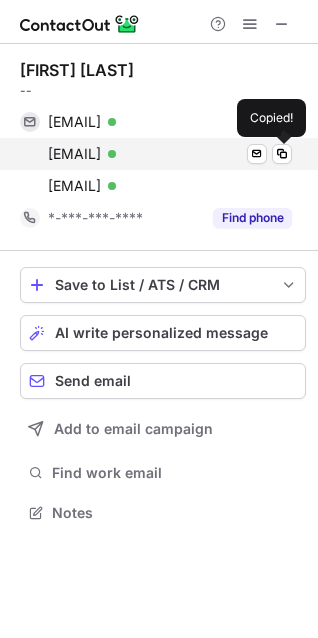 click on "sjbabygirl1@gmail.com" at bounding box center (74, 154) 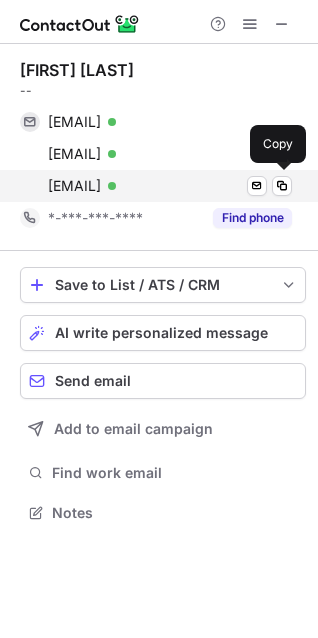 click on "jburke@lindner-marsack.com" at bounding box center [74, 186] 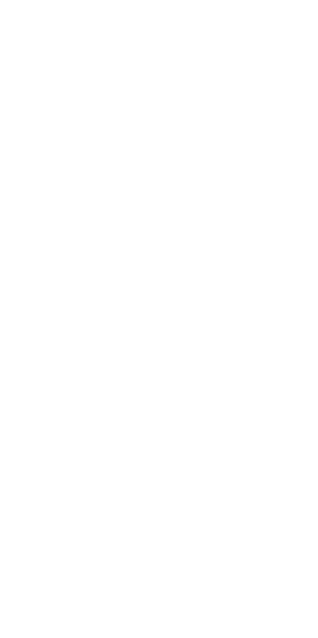 scroll, scrollTop: 0, scrollLeft: 0, axis: both 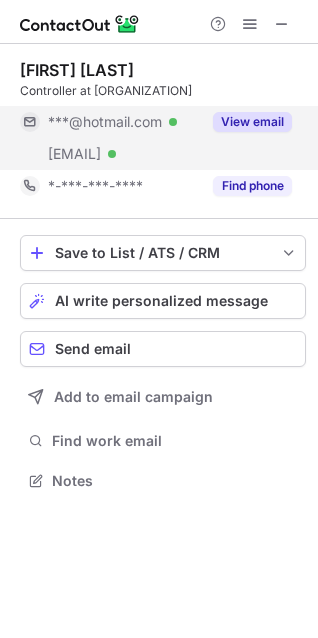 click on "View email" at bounding box center [252, 122] 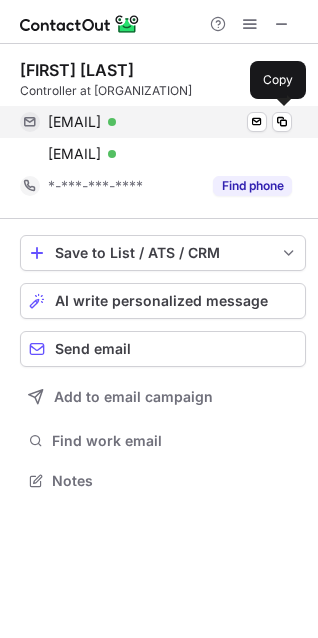 click on "pamvassar@hotmail.com" at bounding box center [74, 122] 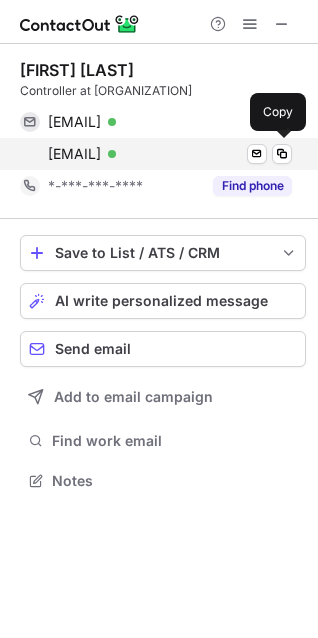click on "pamvassar@parkerpoe.com" at bounding box center (74, 154) 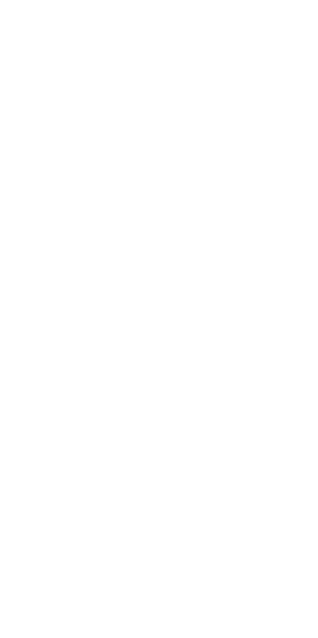 scroll, scrollTop: 0, scrollLeft: 0, axis: both 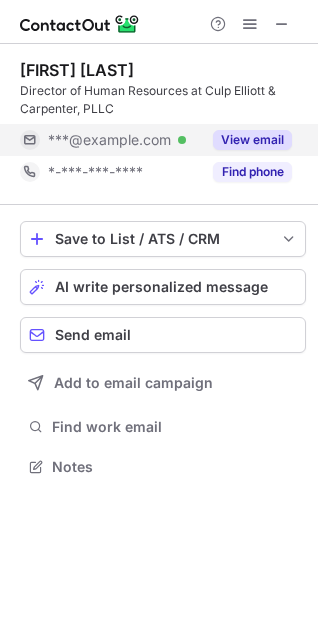 click on "View email" at bounding box center (252, 140) 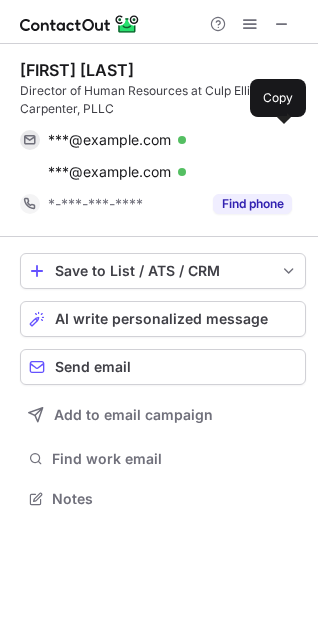 scroll, scrollTop: 10, scrollLeft: 10, axis: both 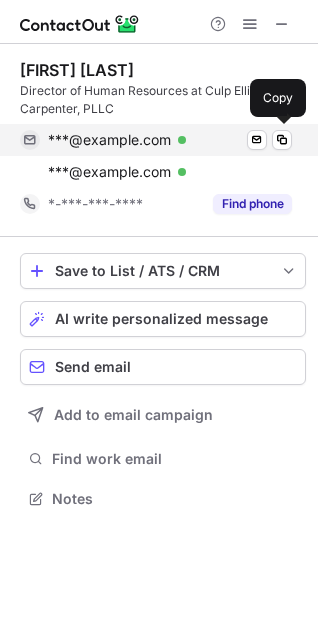 click on "***@example.com" at bounding box center (109, 140) 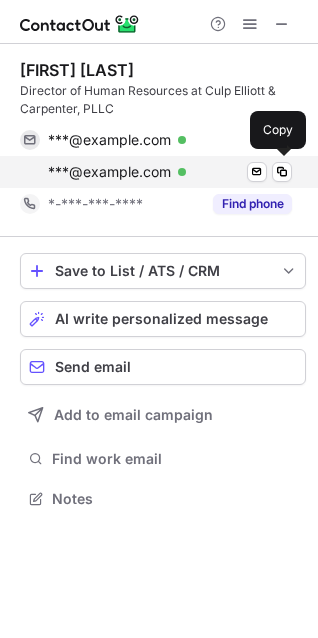 click on "kcp@ceclaw.com" at bounding box center [109, 172] 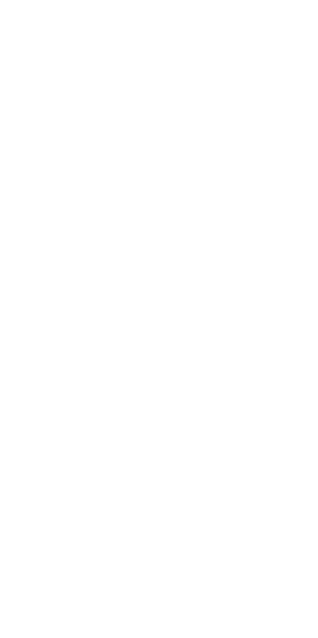 scroll, scrollTop: 0, scrollLeft: 0, axis: both 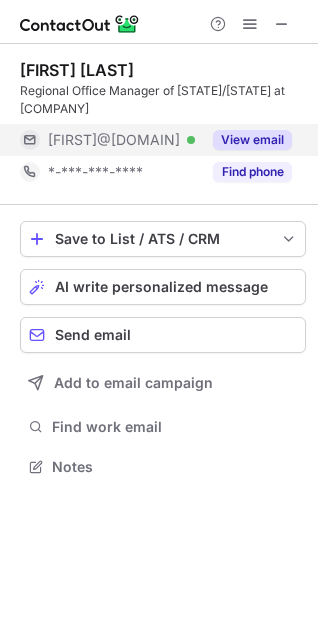 click on "View email" at bounding box center [252, 140] 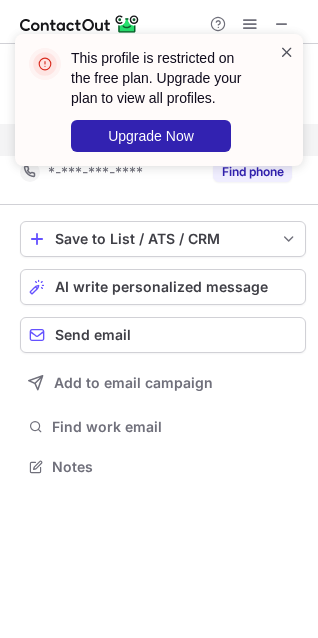 click at bounding box center [287, 52] 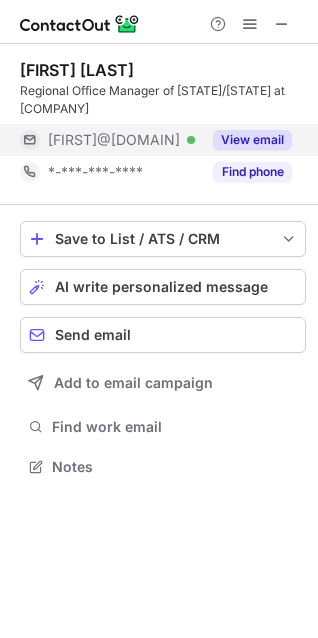 click on "This profile is restricted on the free plan. Upgrade your plan to view all profiles. Upgrade Now" at bounding box center (159, 108) 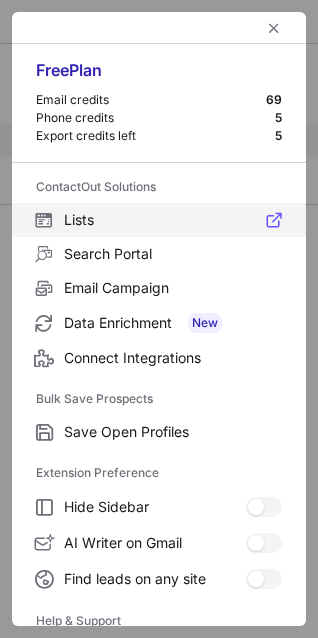 click on "Lists" at bounding box center [173, 220] 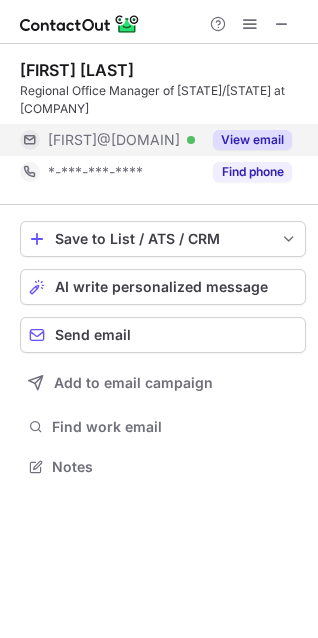 scroll, scrollTop: 10, scrollLeft: 10, axis: both 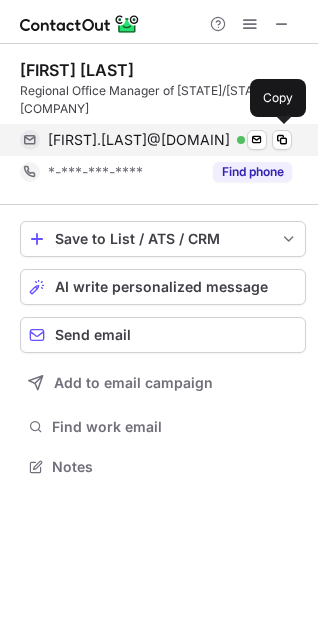 click on "tpruitt@williamsmullen.com" at bounding box center (139, 140) 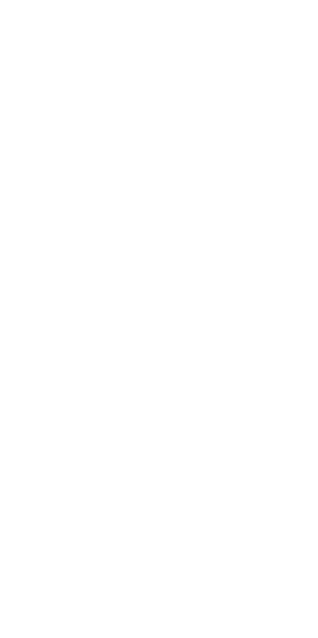 scroll, scrollTop: 0, scrollLeft: 0, axis: both 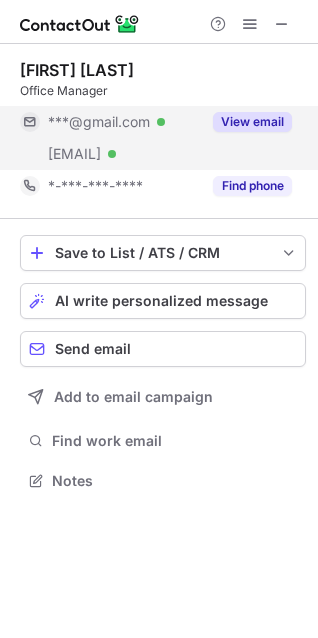 click on "View email" at bounding box center (252, 122) 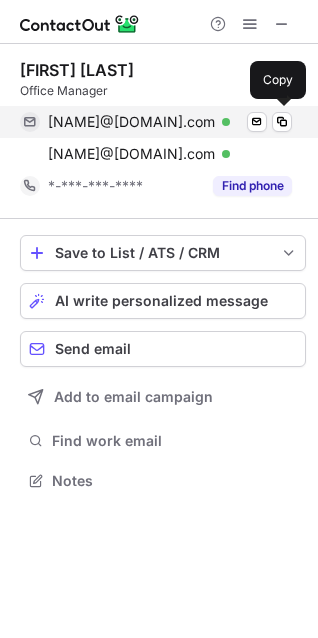 click on "sparkinson1@gmail.com" at bounding box center [131, 122] 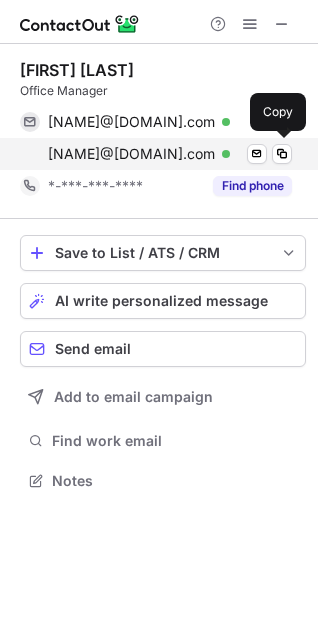 click on "sbarbano@smithdebnamlaw.com" at bounding box center [131, 154] 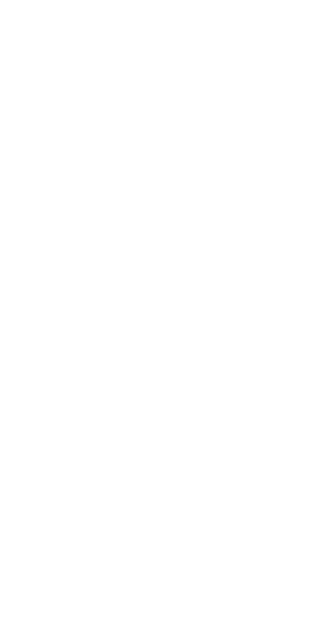 scroll, scrollTop: 0, scrollLeft: 0, axis: both 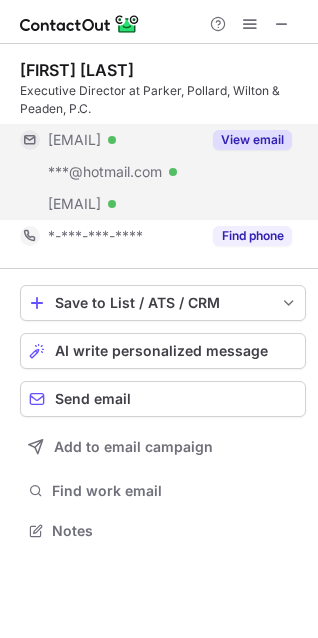 click on "View email" at bounding box center [252, 140] 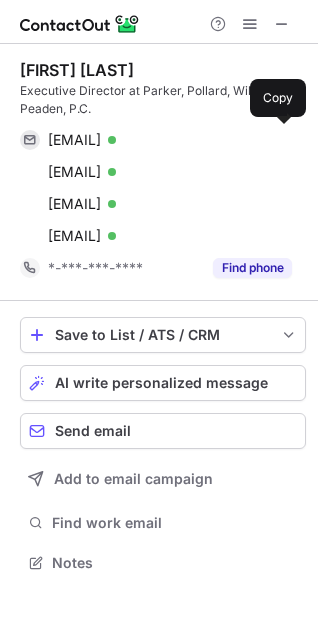 scroll, scrollTop: 10, scrollLeft: 10, axis: both 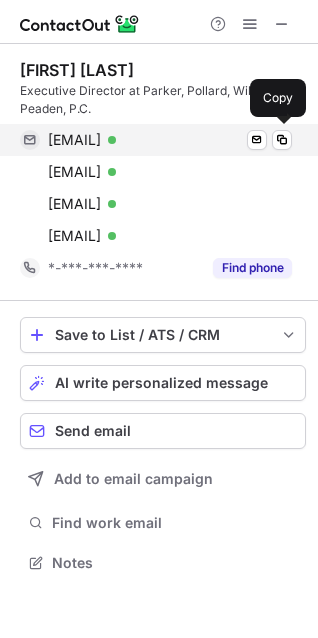 click on "inklover18@aol.com" at bounding box center (74, 140) 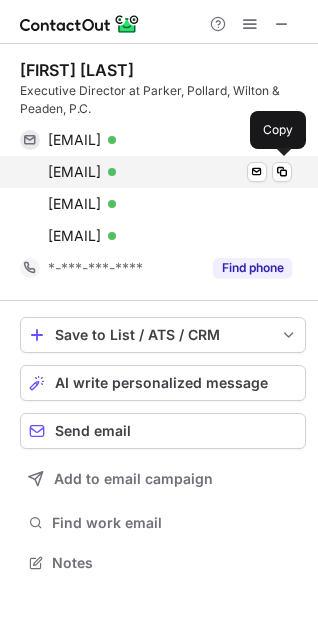 click on "e.polley@hotmail.com" at bounding box center (74, 172) 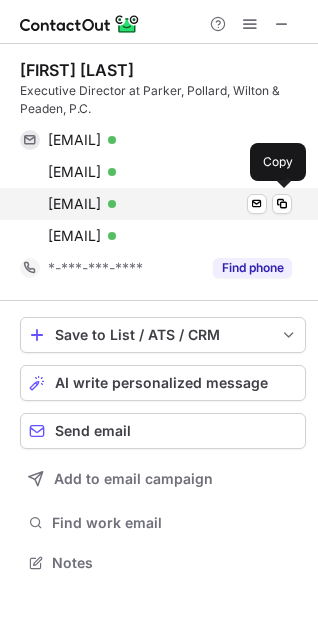 click on "shadoweavr@hotmail.com" at bounding box center (74, 204) 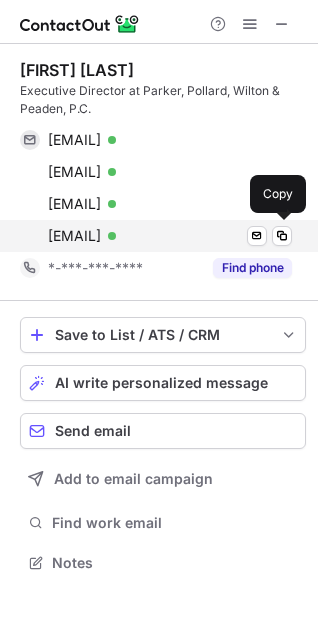 click on "epolley@parkerpollard.com" at bounding box center [74, 236] 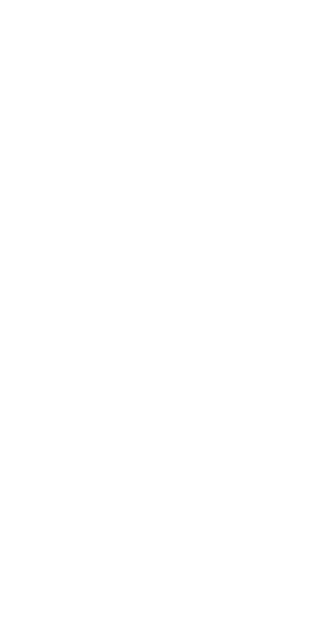 scroll, scrollTop: 0, scrollLeft: 0, axis: both 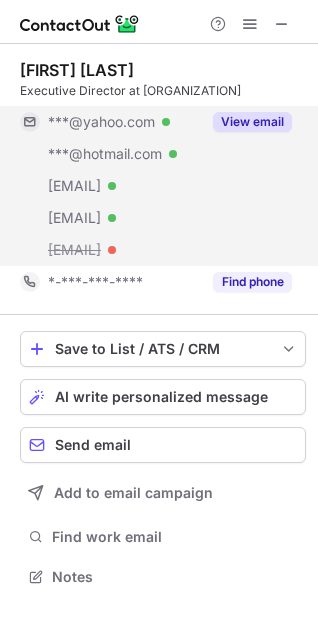 click on "View email" at bounding box center [252, 122] 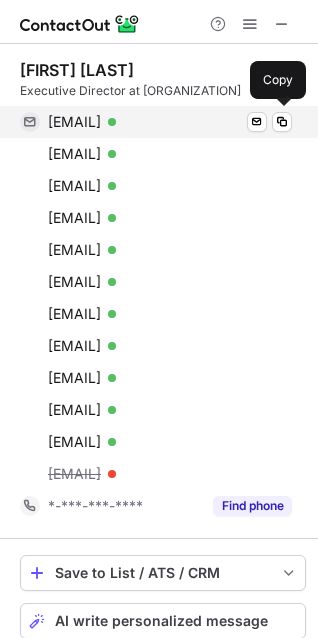 scroll, scrollTop: 10, scrollLeft: 10, axis: both 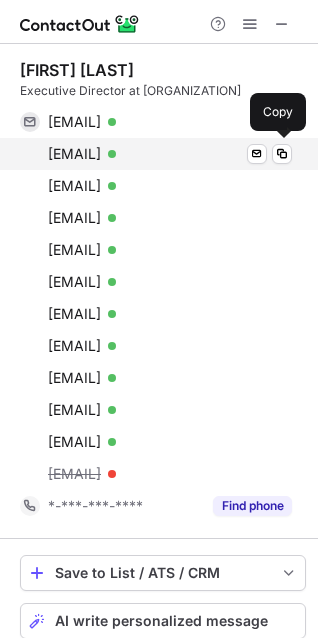 click on "ddann@hotmail.com" at bounding box center [74, 154] 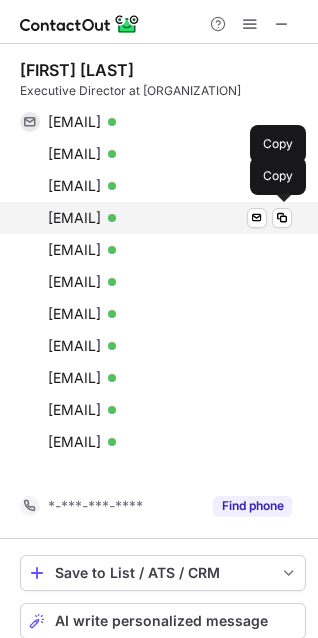 scroll, scrollTop: 754, scrollLeft: 304, axis: both 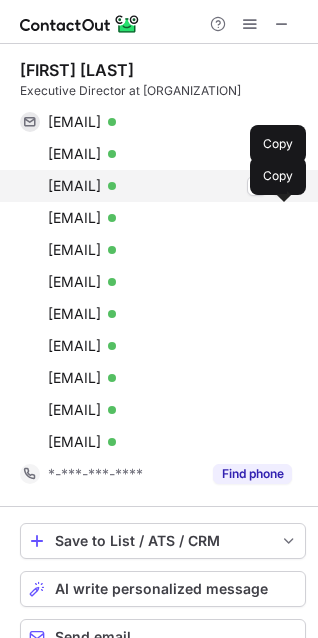 click on "ddann1@hotmail.com" at bounding box center (74, 186) 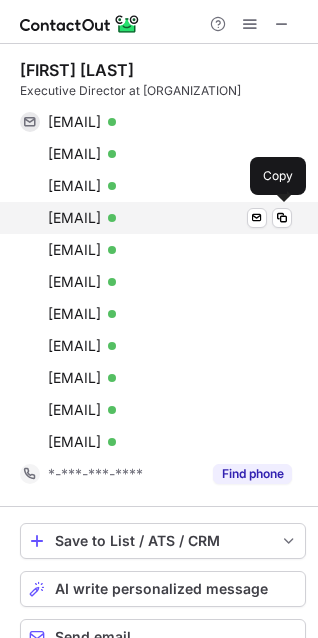 click on "danielledann@netzero.net" at bounding box center (74, 218) 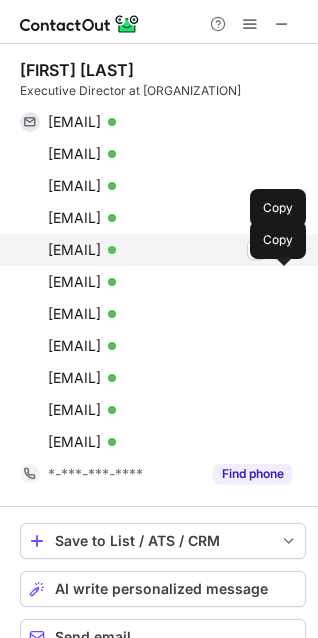 click on "pope41780@aol.com" at bounding box center [74, 250] 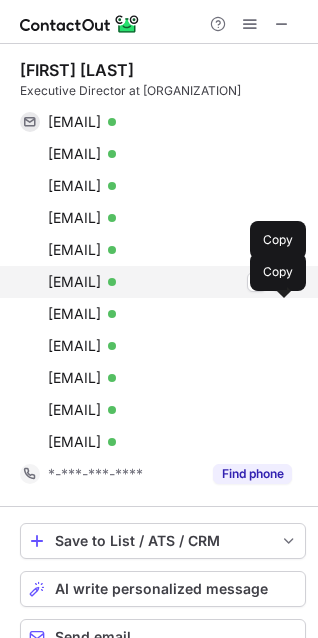 click on "ddann@herbertsatterwhite.com" at bounding box center (74, 282) 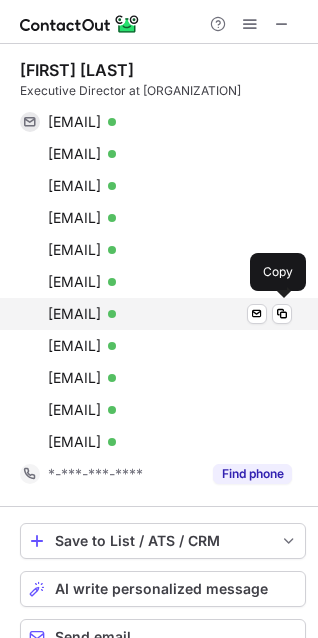 click on "ddann1@hotmaail.com" at bounding box center (74, 314) 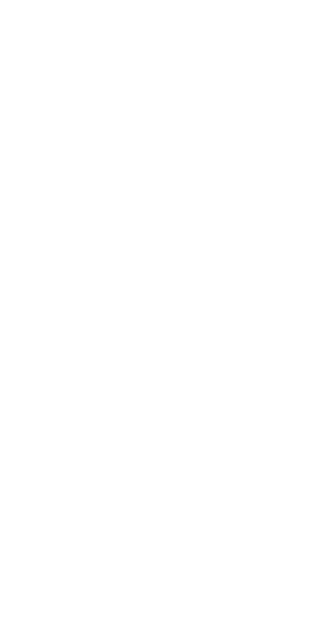 scroll, scrollTop: 0, scrollLeft: 0, axis: both 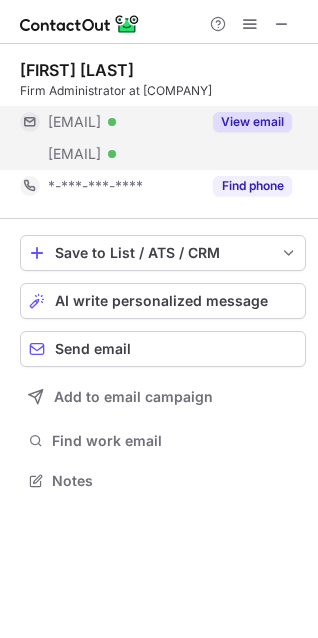 click on "View email" at bounding box center (252, 122) 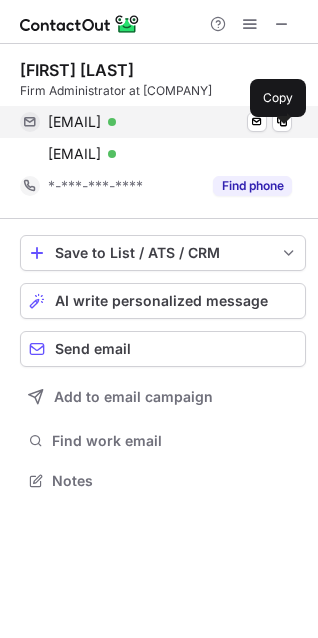 click on "[EMAIL]" at bounding box center [74, 122] 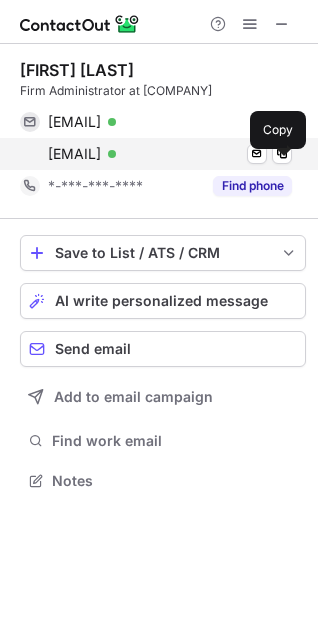click on "bsotelo@vfspc.com" at bounding box center (74, 154) 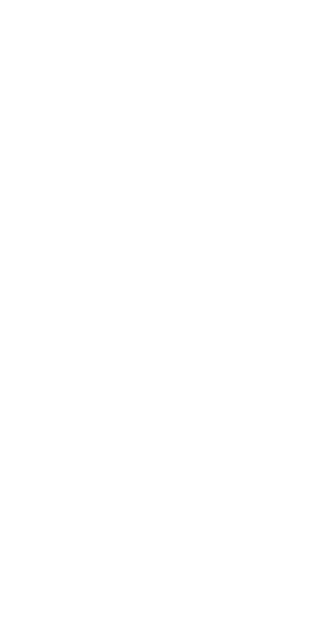scroll, scrollTop: 0, scrollLeft: 0, axis: both 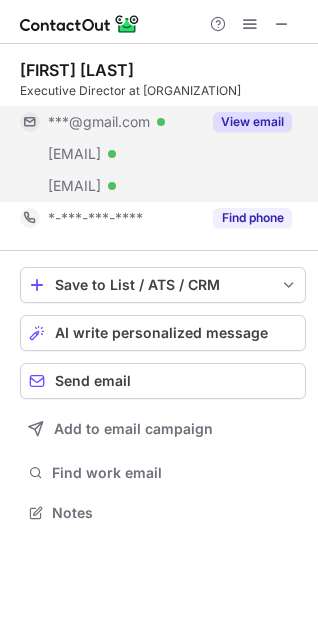 click on "View email" at bounding box center (252, 122) 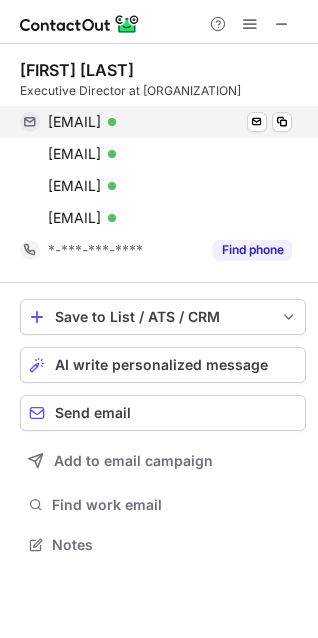 scroll, scrollTop: 10, scrollLeft: 10, axis: both 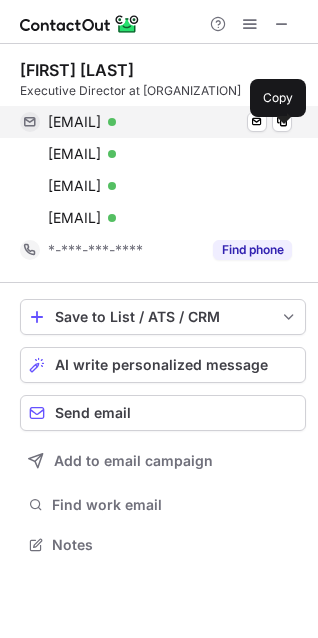 click on "[EMAIL]" at bounding box center (74, 122) 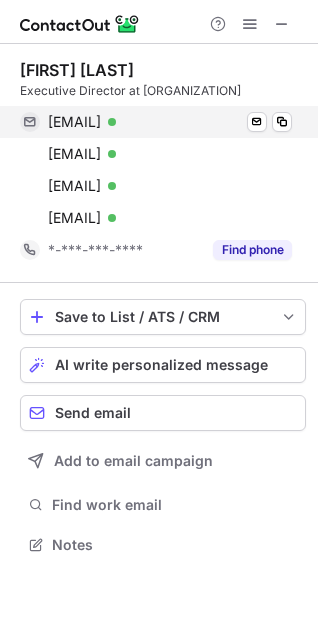 click on "[EMAIL]" at bounding box center (74, 122) 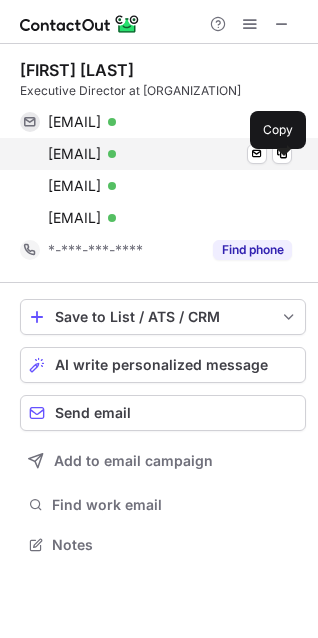 click on "[EMAIL]" at bounding box center [74, 154] 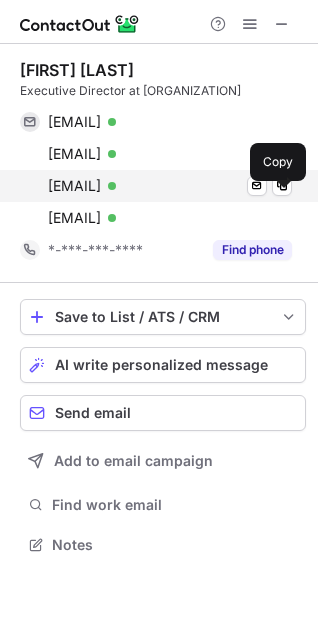 click on "rbieber@wbklaw.com" at bounding box center (74, 186) 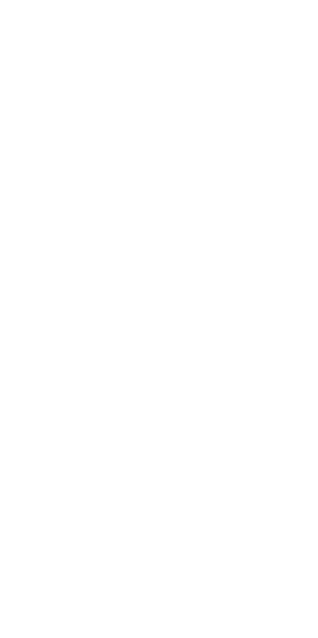 scroll, scrollTop: 0, scrollLeft: 0, axis: both 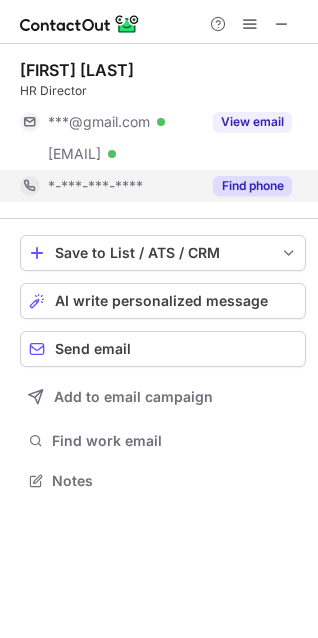click on "View email" at bounding box center [252, 122] 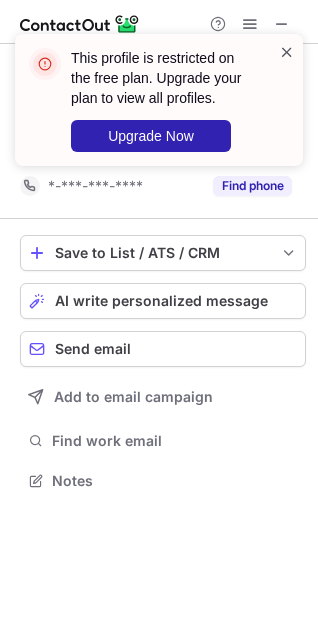 click at bounding box center (287, 52) 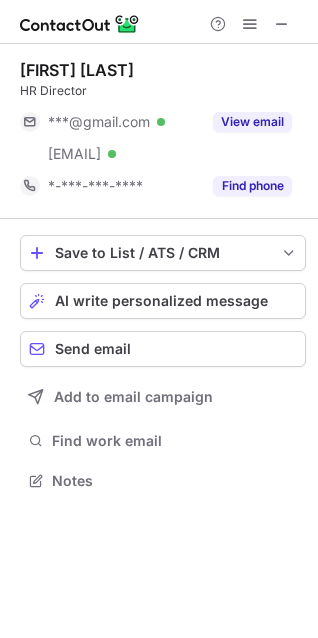 click on "This profile is restricted on the free plan. Upgrade your plan to view all profiles. Upgrade Now" at bounding box center (159, 34) 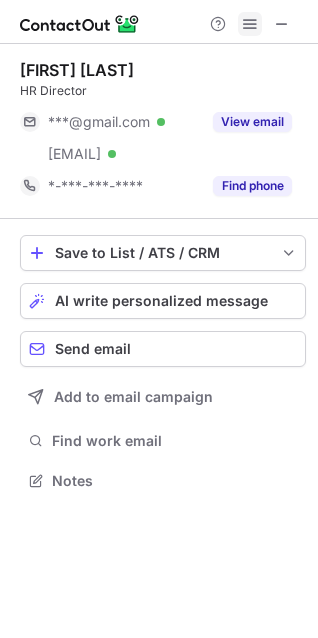 click at bounding box center [250, 24] 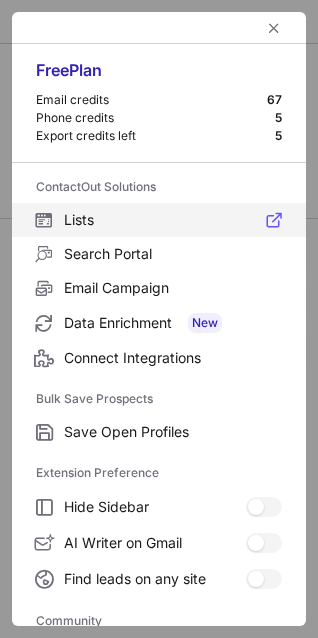 click on "Lists" at bounding box center [173, 220] 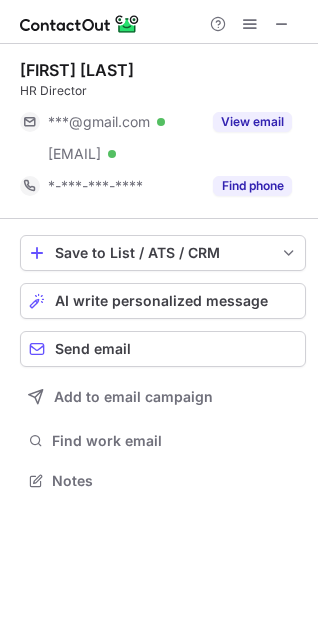 scroll, scrollTop: 10, scrollLeft: 10, axis: both 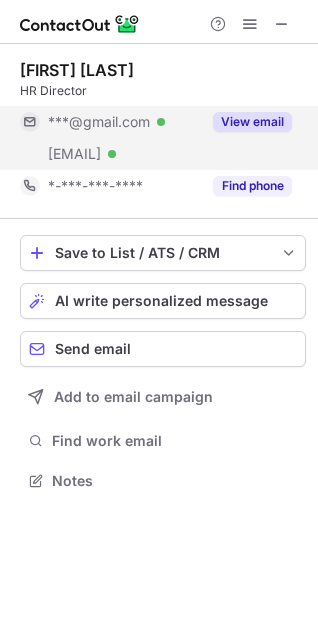 click on "View email" at bounding box center [252, 122] 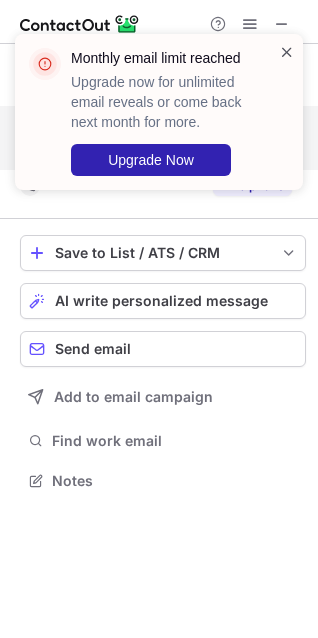 click at bounding box center (287, 52) 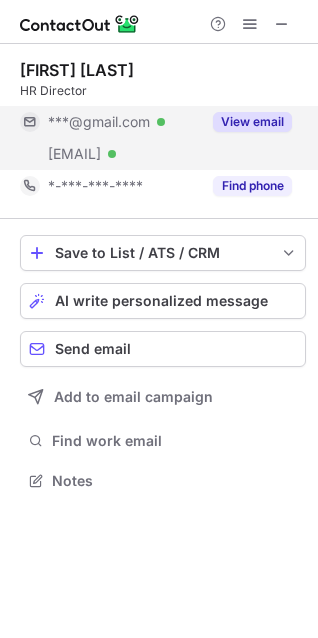 click at bounding box center [159, 22] 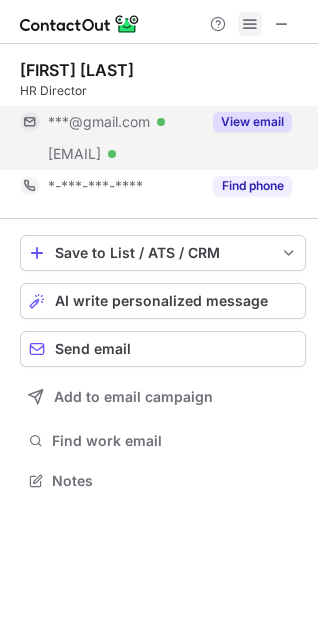 click at bounding box center (250, 24) 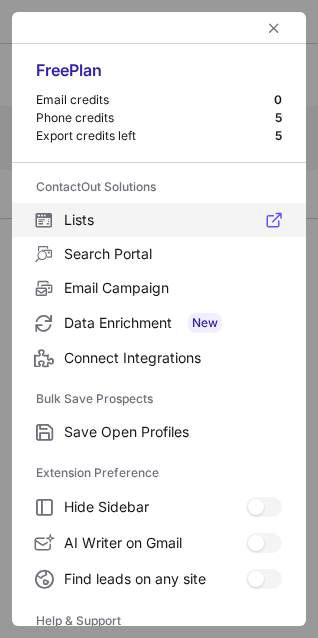 click on "Lists" at bounding box center (173, 220) 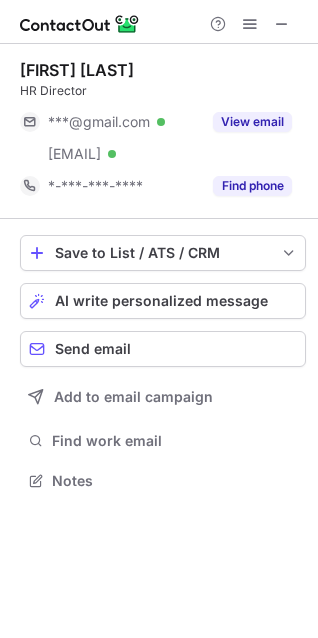 scroll, scrollTop: 10, scrollLeft: 10, axis: both 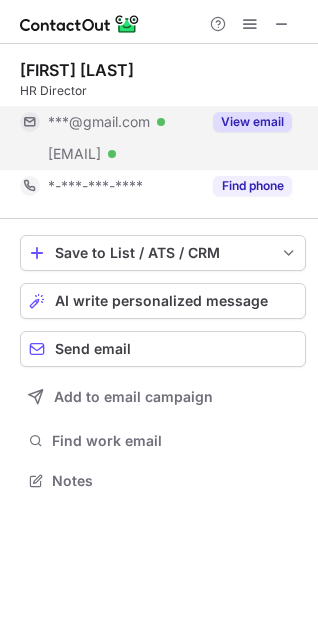 click on "View email" at bounding box center [252, 122] 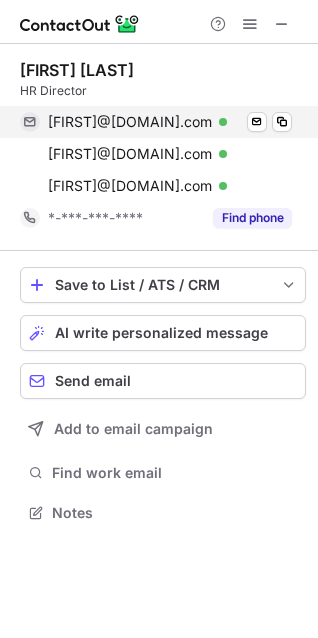 scroll, scrollTop: 10, scrollLeft: 10, axis: both 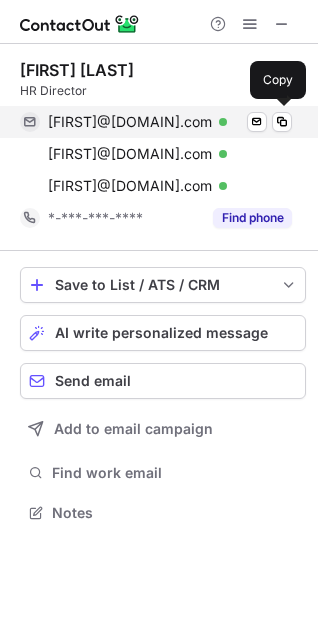 click on "jlcramb@gmail.com" at bounding box center (130, 122) 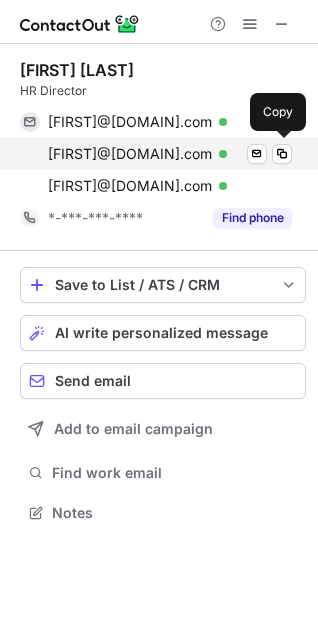 click on "jcramb@fandpnet.com" at bounding box center (130, 154) 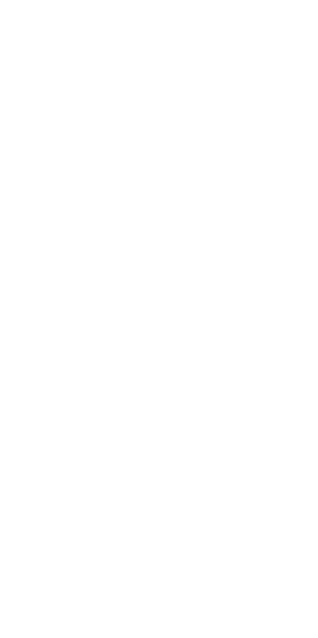 scroll, scrollTop: 0, scrollLeft: 0, axis: both 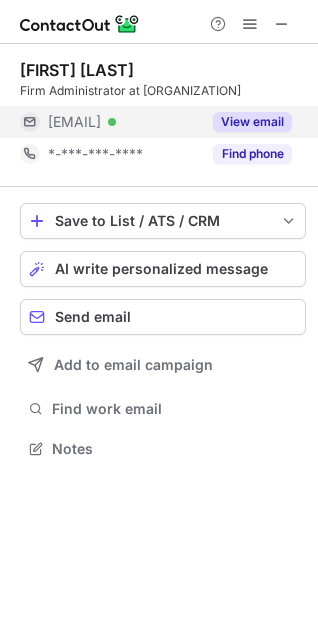 click on "View email" at bounding box center [252, 122] 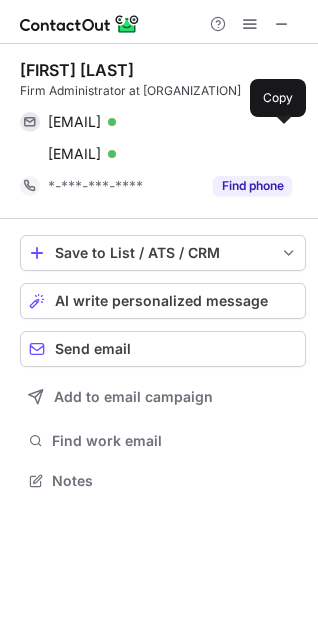 scroll, scrollTop: 10, scrollLeft: 10, axis: both 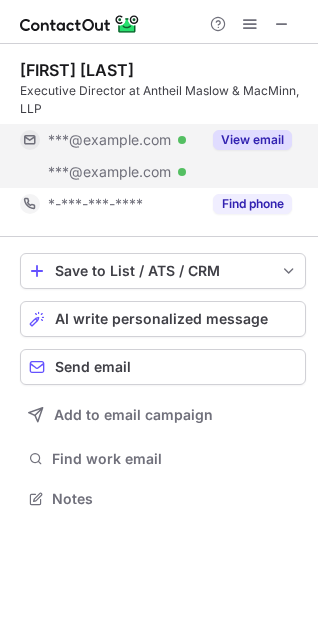 click on "View email" at bounding box center [252, 140] 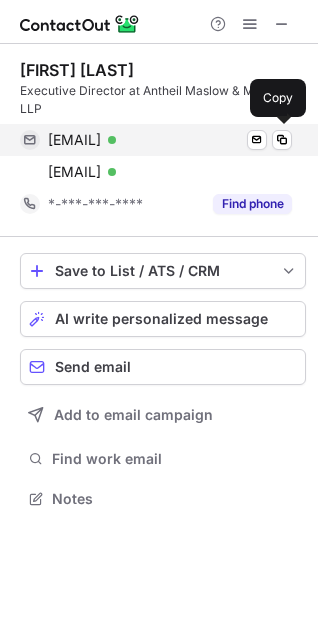 click on "[EMAIL]" at bounding box center [74, 140] 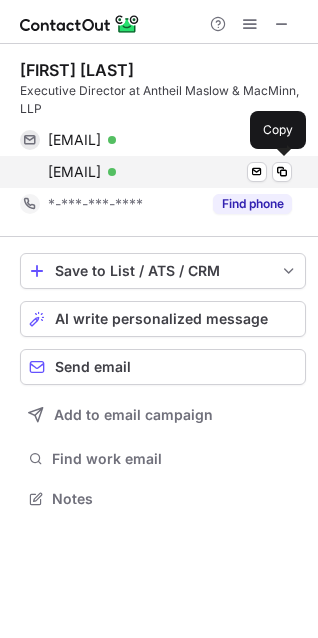 click on "[EMAIL]" at bounding box center [74, 172] 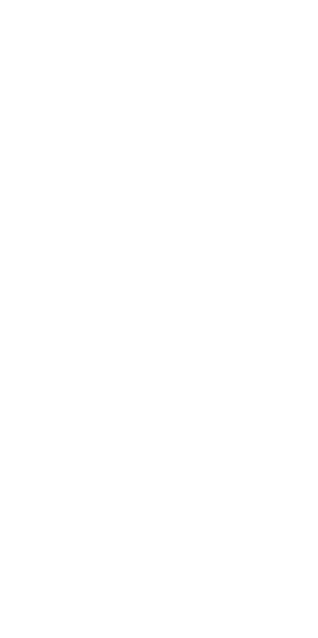 scroll, scrollTop: 0, scrollLeft: 0, axis: both 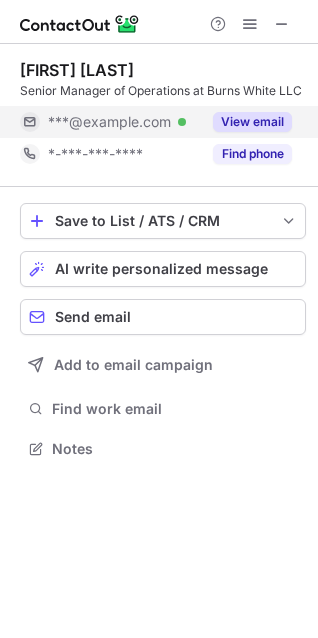 click on "View email" at bounding box center [252, 122] 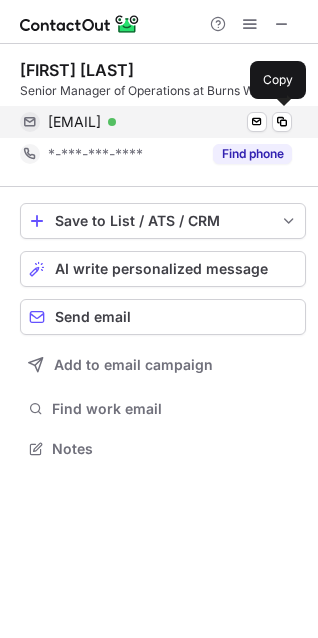 click on "lablair@burnswhite.com" at bounding box center (74, 122) 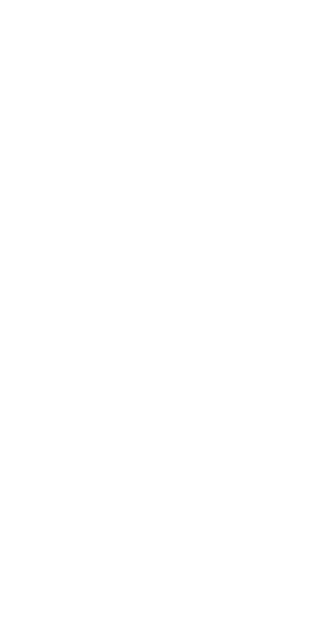 scroll, scrollTop: 0, scrollLeft: 0, axis: both 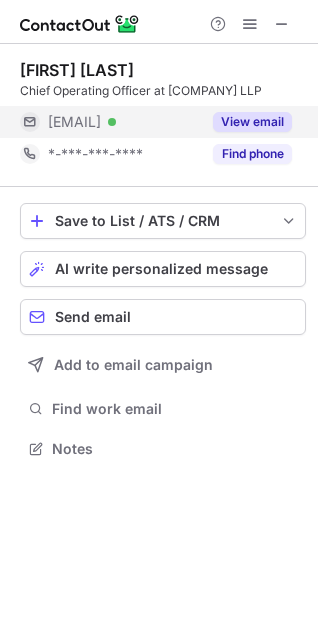 click on "View email" at bounding box center (252, 122) 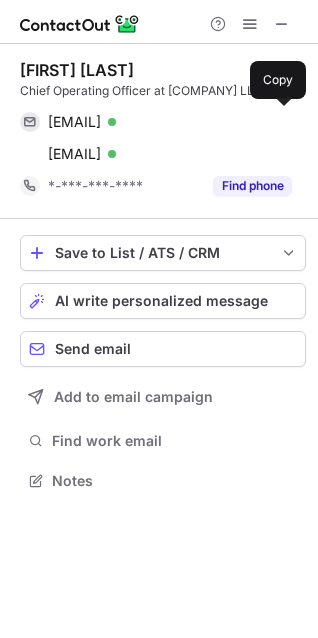 scroll, scrollTop: 10, scrollLeft: 10, axis: both 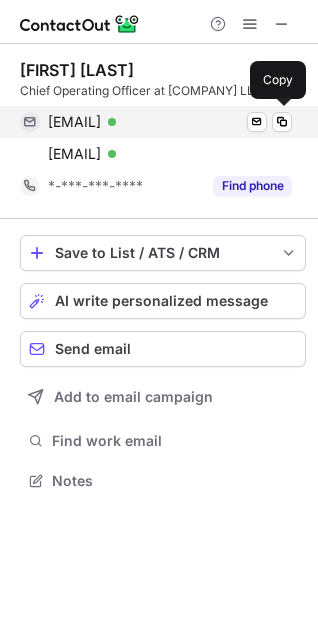 click on "sperna@morrisjames.com" at bounding box center [74, 122] 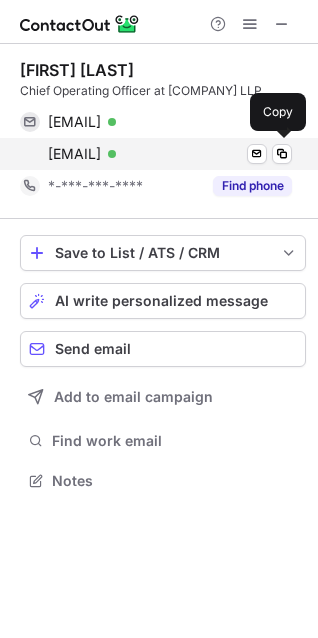 click on "sleary@morrisjames.com Verified Send email Copy" at bounding box center [156, 154] 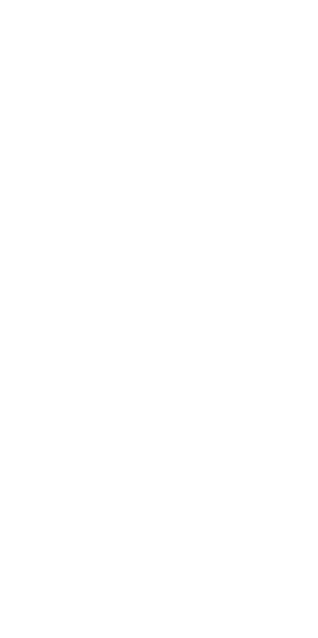 scroll, scrollTop: 0, scrollLeft: 0, axis: both 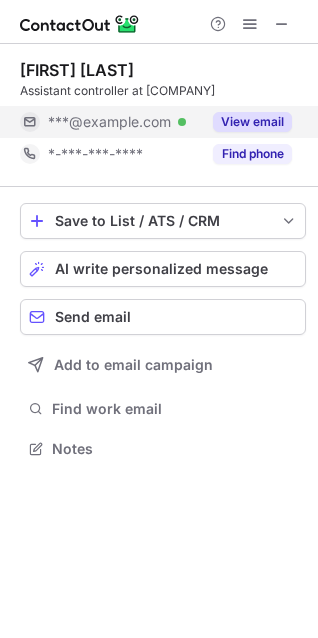click on "View email" at bounding box center [252, 122] 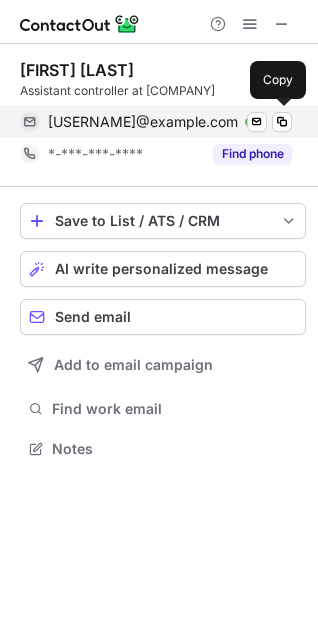 click on "[USERNAME]@example.com" at bounding box center (143, 122) 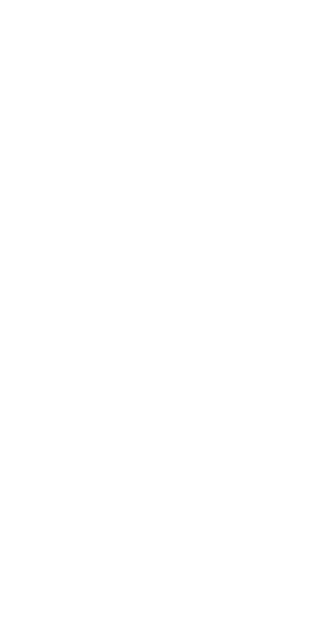 scroll, scrollTop: 0, scrollLeft: 0, axis: both 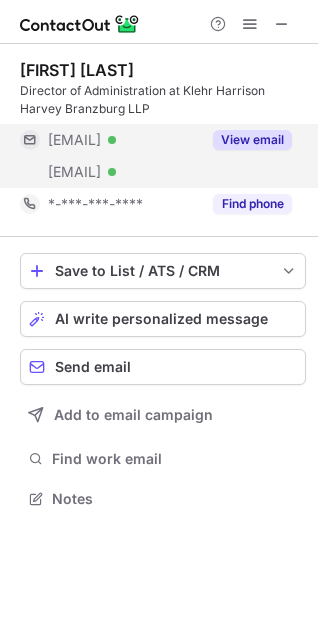 click on "View email" at bounding box center [252, 140] 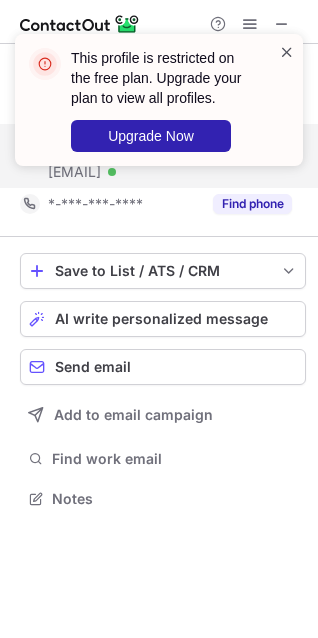 click at bounding box center (287, 52) 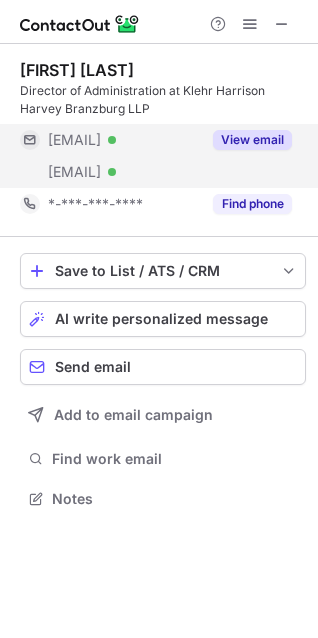click on "This profile is restricted on the free plan. Upgrade your plan to view all profiles. Upgrade Now" at bounding box center (159, 34) 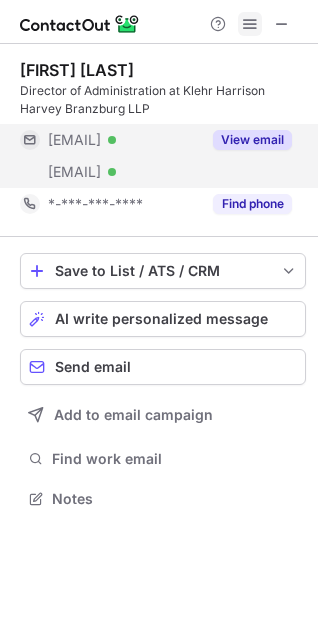 click at bounding box center (250, 24) 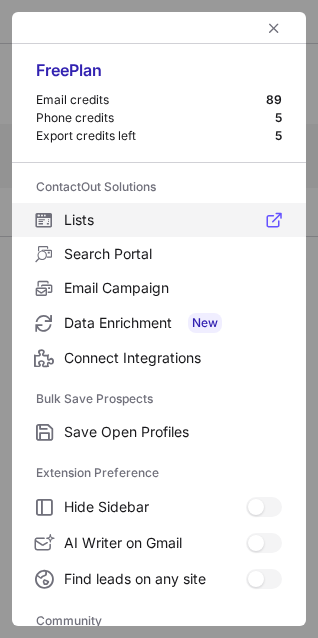 click on "Lists" at bounding box center (159, 220) 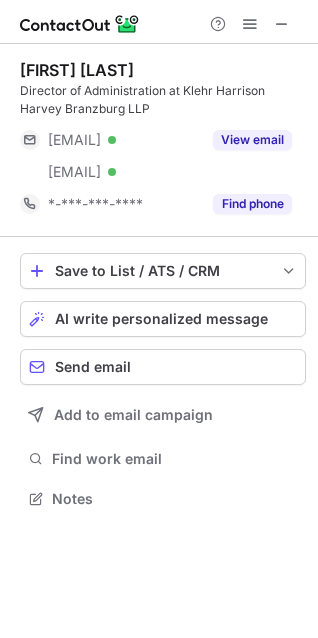 scroll, scrollTop: 10, scrollLeft: 10, axis: both 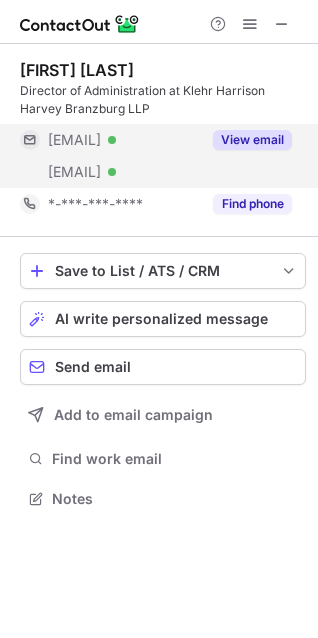 click on "View email" at bounding box center [252, 140] 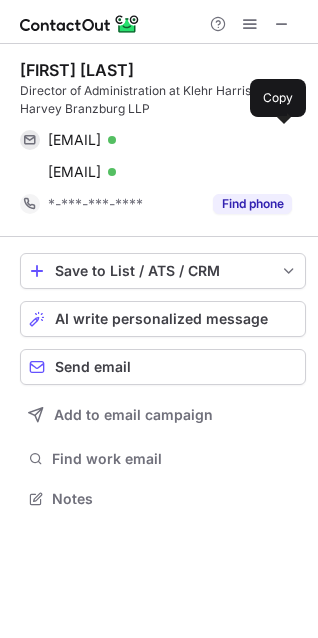 click on "rossellok@comcast.net" at bounding box center (74, 140) 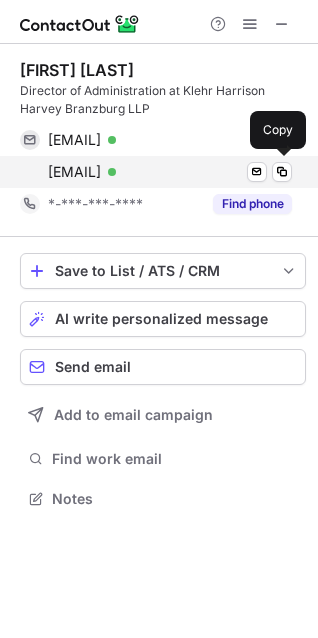 click on "krossello@klehr.com" at bounding box center [74, 172] 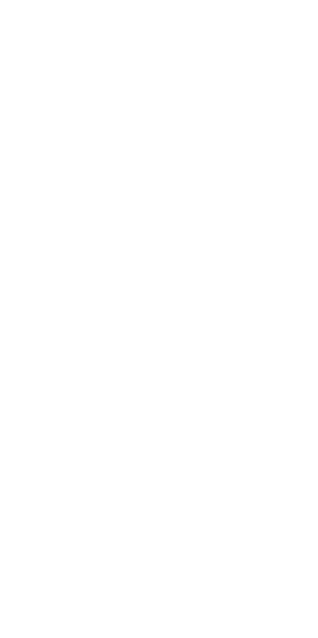 scroll, scrollTop: 0, scrollLeft: 0, axis: both 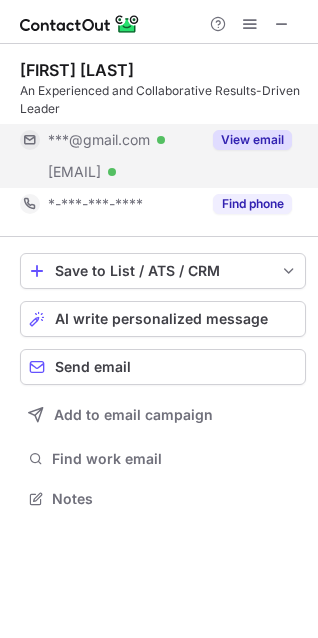 click on "View email" at bounding box center (252, 140) 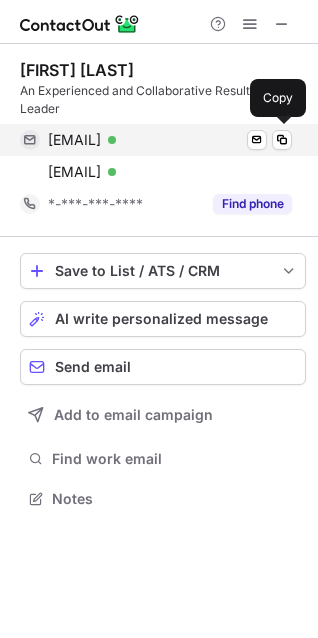 click on "[EMAIL]" at bounding box center (74, 140) 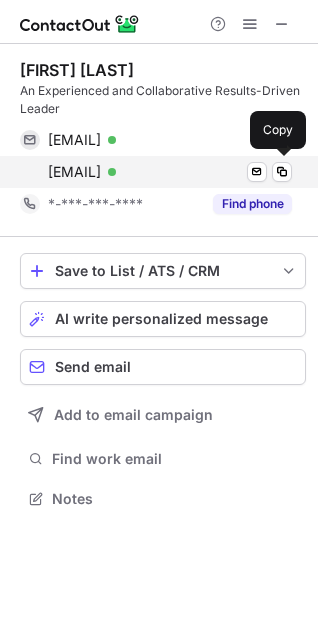 click on "cpetty@bressler.com" at bounding box center [74, 172] 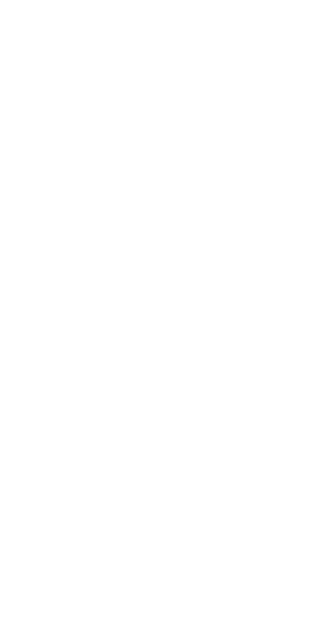 scroll, scrollTop: 0, scrollLeft: 0, axis: both 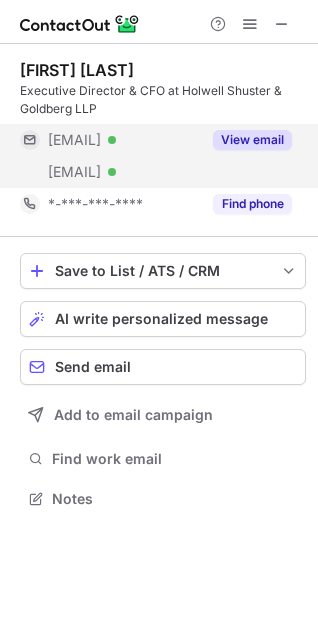 click on "View email" at bounding box center [252, 140] 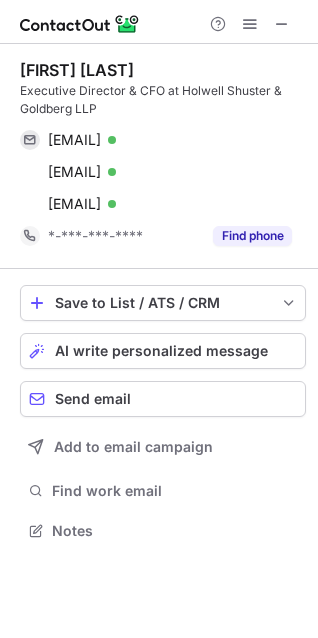 scroll, scrollTop: 10, scrollLeft: 10, axis: both 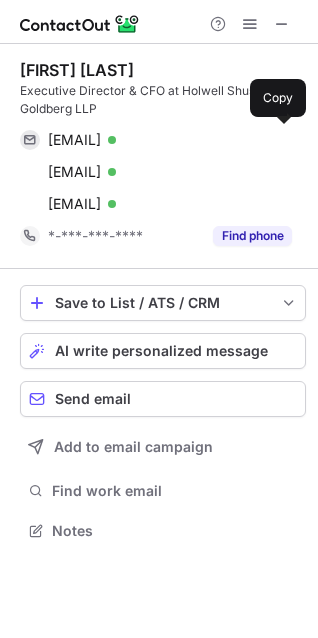 click on "owtspkn@aol.com" at bounding box center [74, 140] 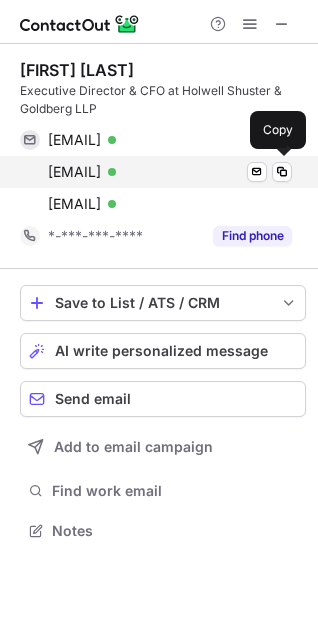 click on "mleonardi@hsgllp.com" at bounding box center (74, 172) 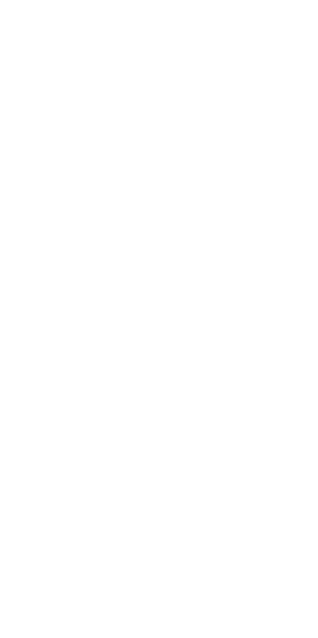 scroll, scrollTop: 0, scrollLeft: 0, axis: both 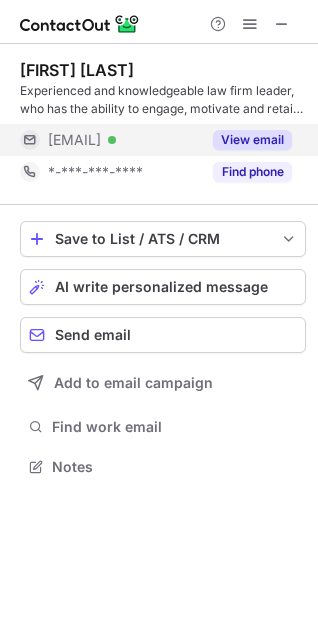 click on "View email" at bounding box center (252, 140) 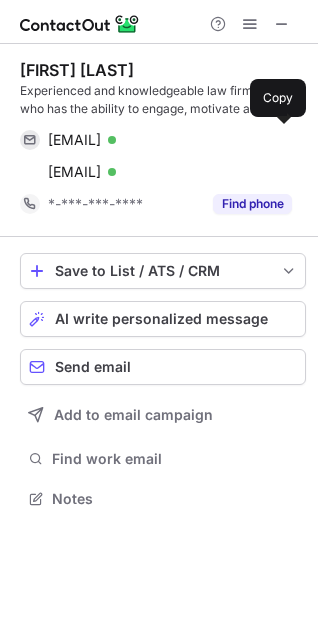 scroll, scrollTop: 10, scrollLeft: 10, axis: both 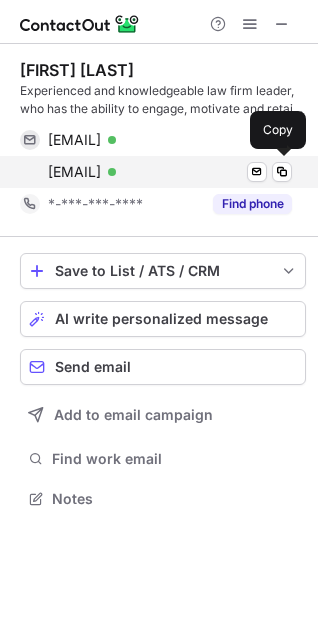 click on "[EMAIL]" at bounding box center [74, 172] 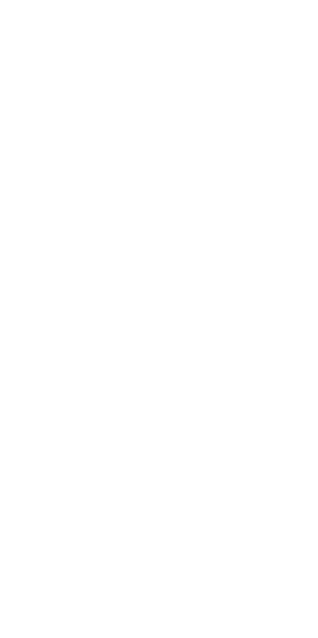 scroll, scrollTop: 0, scrollLeft: 0, axis: both 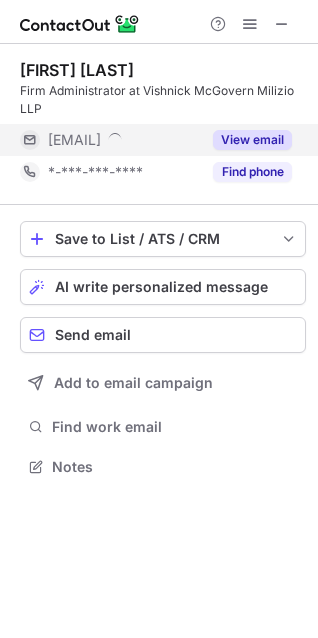 click on "View email" at bounding box center (252, 140) 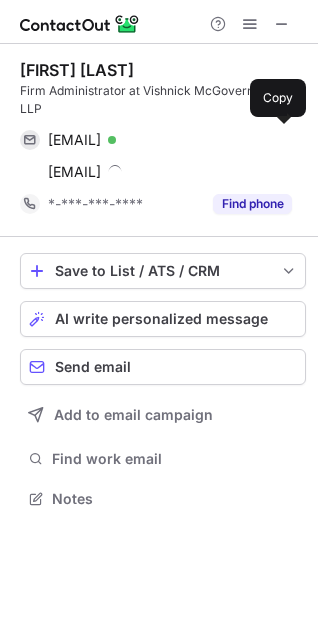scroll, scrollTop: 10, scrollLeft: 10, axis: both 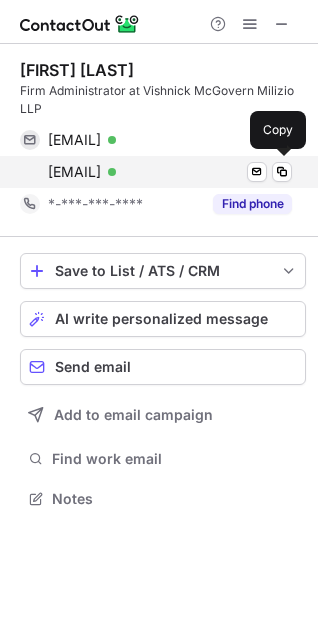 click on "tdestasio@vmmlegal.com" at bounding box center (74, 172) 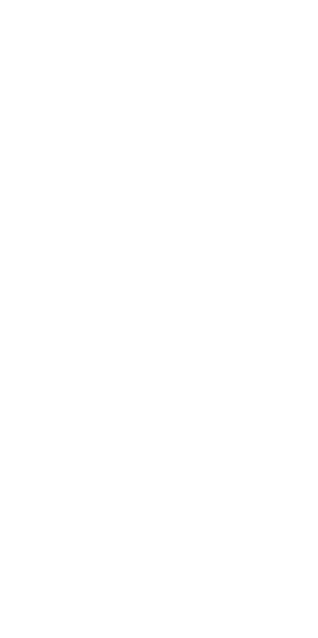 scroll, scrollTop: 0, scrollLeft: 0, axis: both 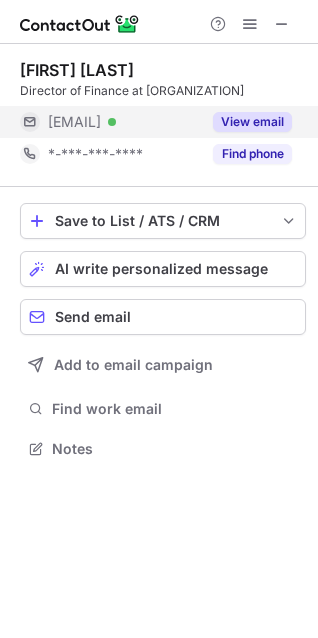 click on "View email" at bounding box center [252, 122] 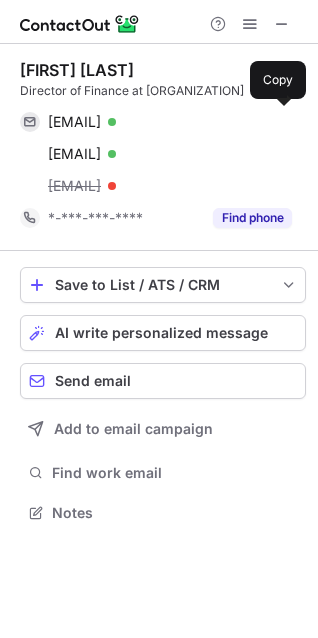 scroll, scrollTop: 10, scrollLeft: 10, axis: both 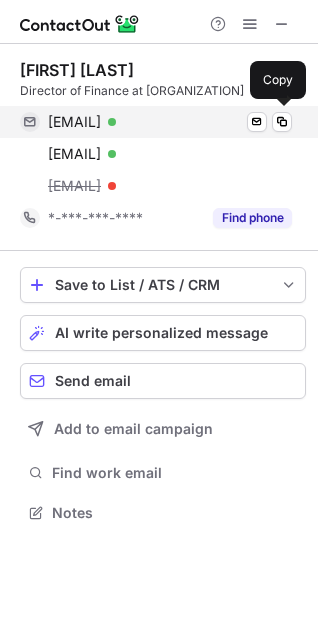 click on "booboo98@optonline.net" at bounding box center [74, 122] 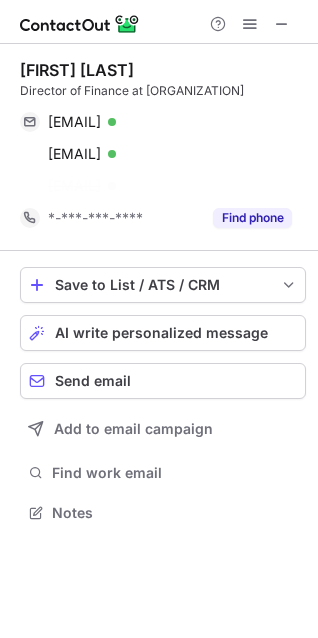 scroll, scrollTop: 467, scrollLeft: 318, axis: both 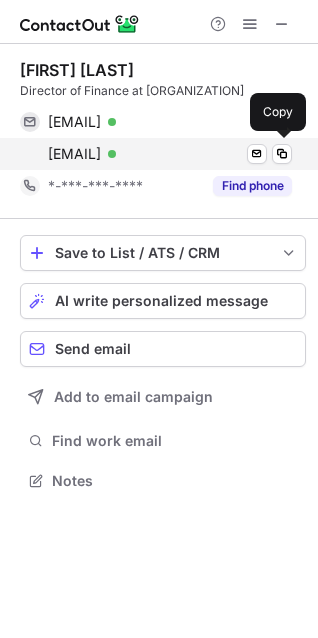 click on "mattfaughnan@optonline.net" at bounding box center [74, 154] 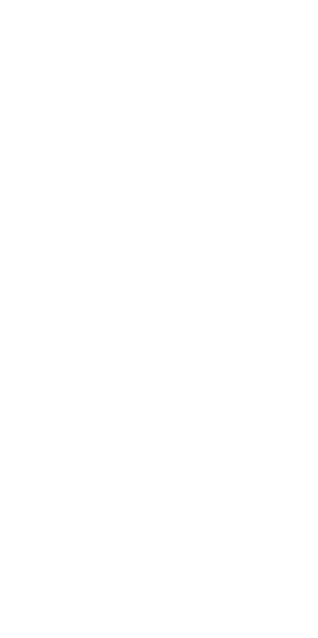 scroll, scrollTop: 0, scrollLeft: 0, axis: both 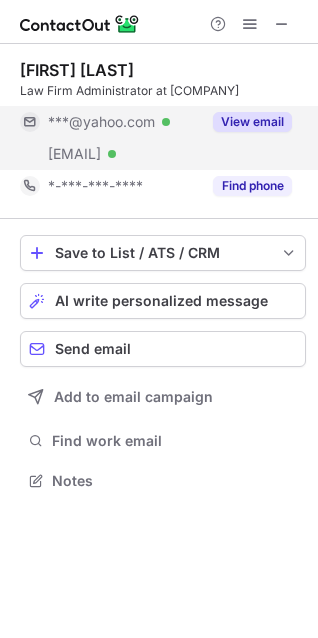 click on "View email" at bounding box center (252, 122) 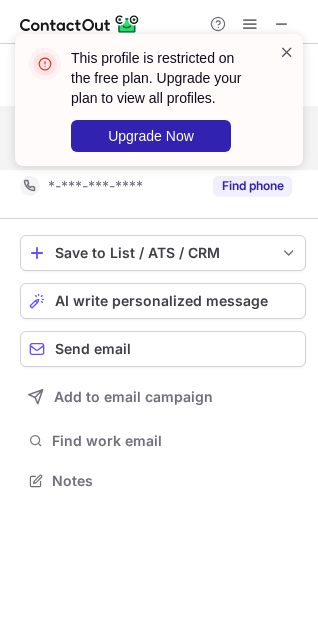 click at bounding box center (287, 52) 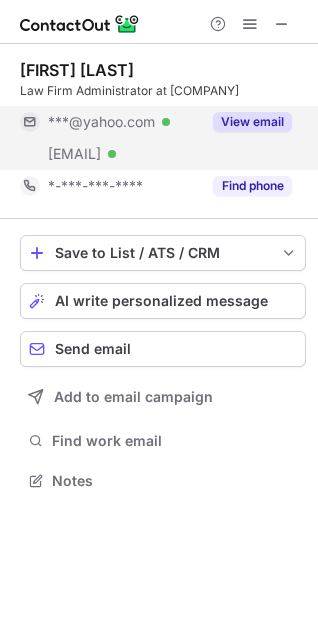 click on "This profile is restricted on the free plan. Upgrade your plan to view all profiles. Upgrade Now" at bounding box center [159, 108] 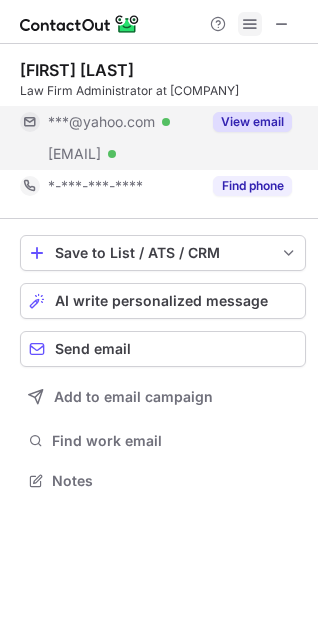 click at bounding box center (250, 24) 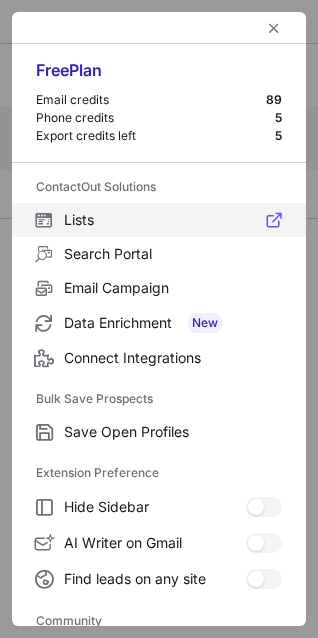 click on "Lists" at bounding box center (173, 220) 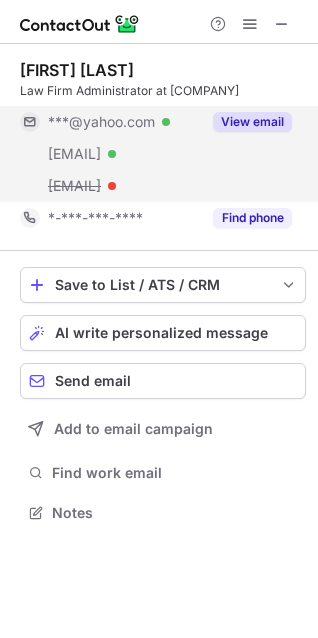 scroll, scrollTop: 10, scrollLeft: 10, axis: both 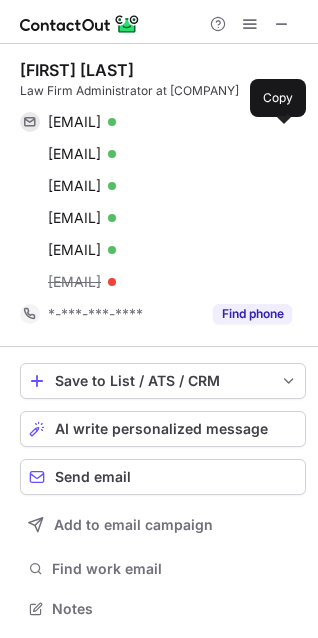 click on "generalmgr_caprep@yahoo.com" at bounding box center [74, 122] 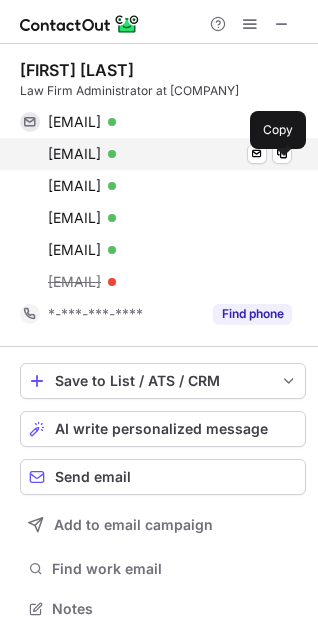 click on "tweigand@excite.com" at bounding box center [74, 154] 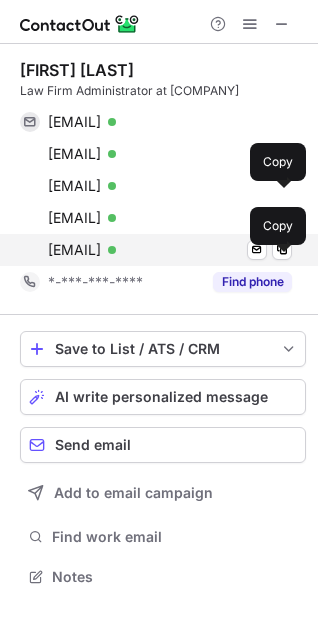 scroll, scrollTop: 10, scrollLeft: 10, axis: both 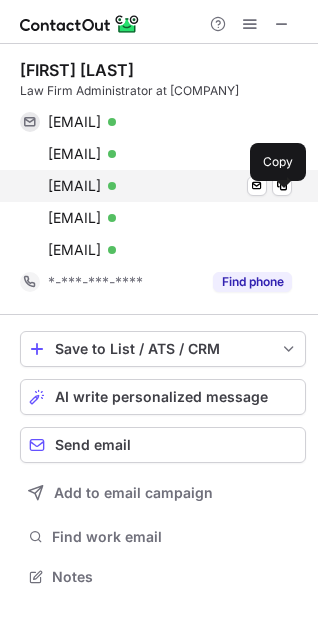 click on "tonyalynn726@yahoo.com" at bounding box center (74, 186) 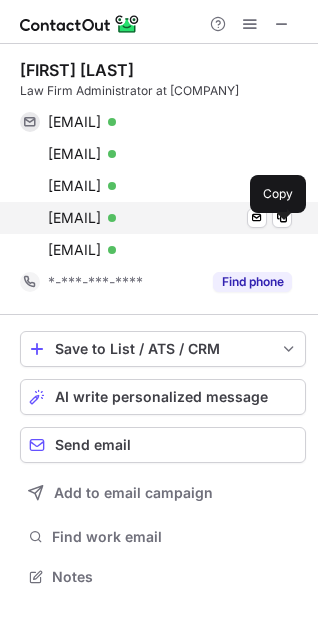 click on "tonya@mattramosphotography.com" at bounding box center [74, 218] 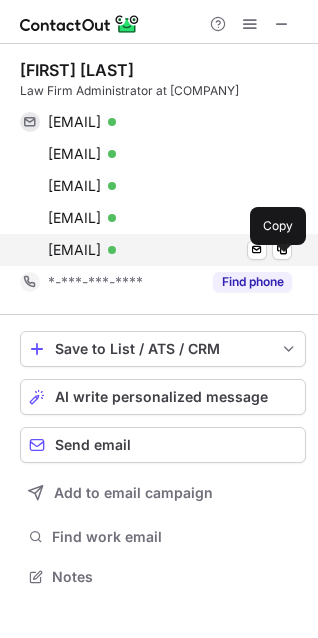 click on "tonya726@hvc.rr.com" at bounding box center (74, 250) 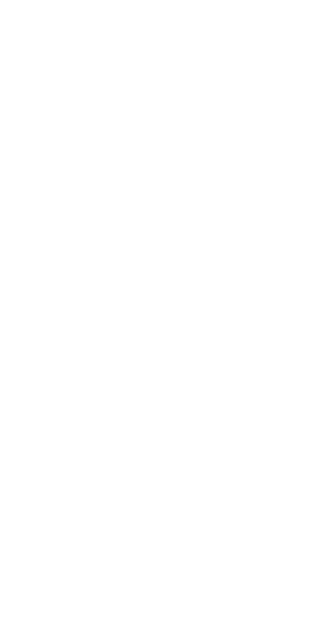 scroll, scrollTop: 0, scrollLeft: 0, axis: both 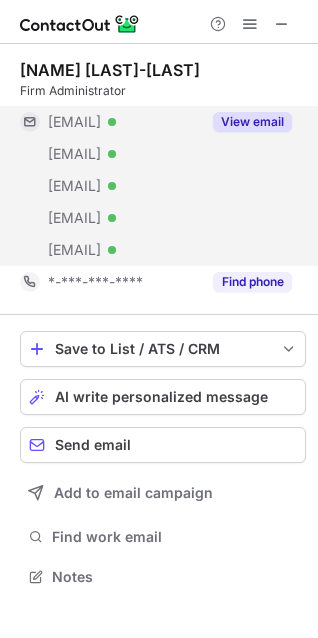 click on "View email" at bounding box center (252, 122) 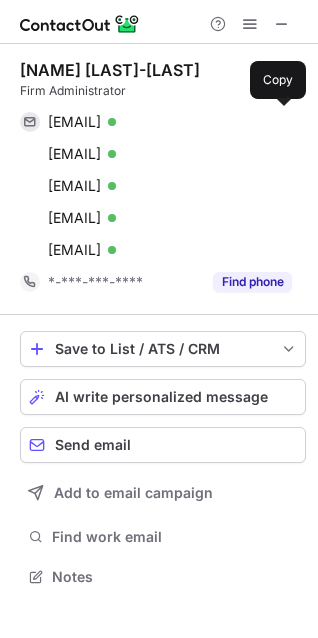 click on "brittanybooth@ymail.com" at bounding box center [74, 122] 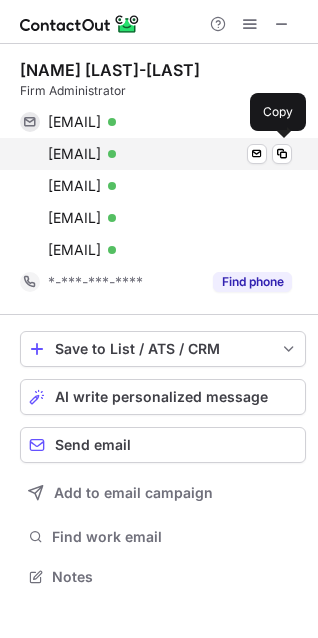 click on "brit404@lycos.com" at bounding box center (74, 154) 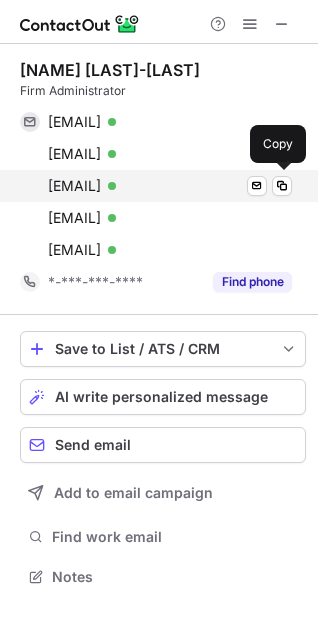 click on "brit404@aol.com" at bounding box center [74, 186] 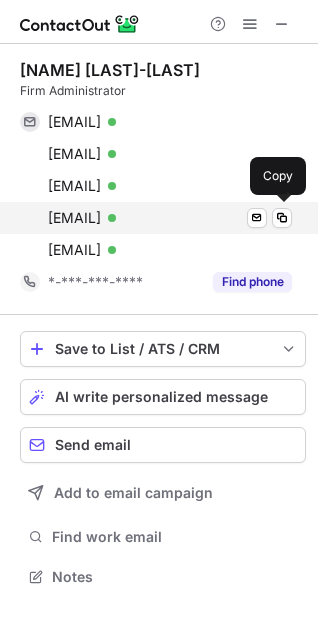 click on "brit404@gateway.net" at bounding box center [74, 218] 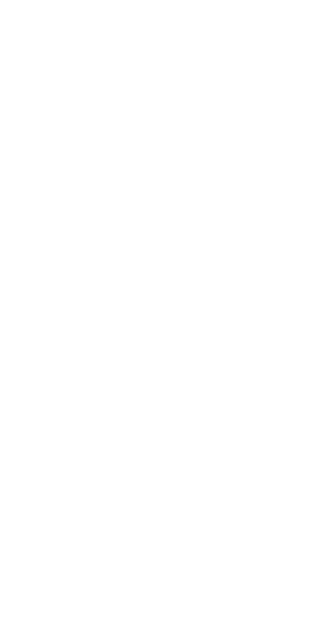 scroll, scrollTop: 0, scrollLeft: 0, axis: both 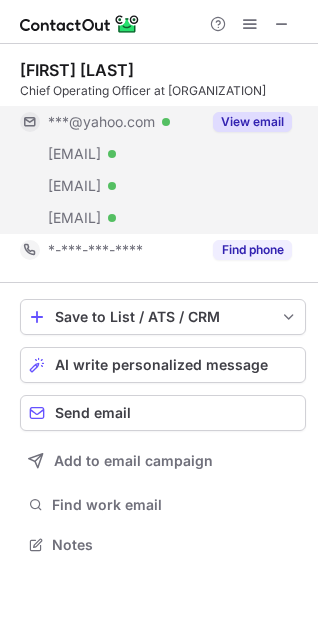 click on "View email" at bounding box center [252, 122] 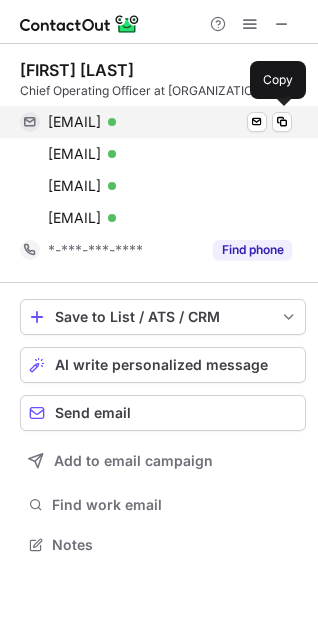 click on "[EMAIL]" at bounding box center (74, 122) 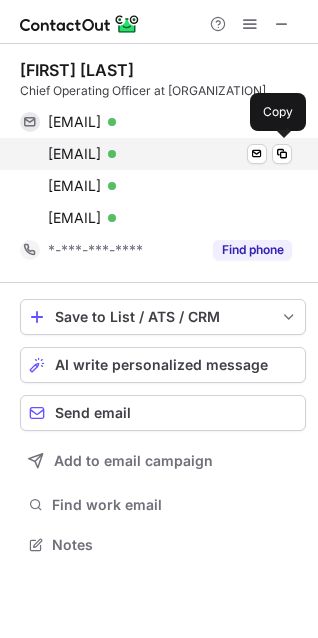 click on "[EMAIL]" at bounding box center [74, 154] 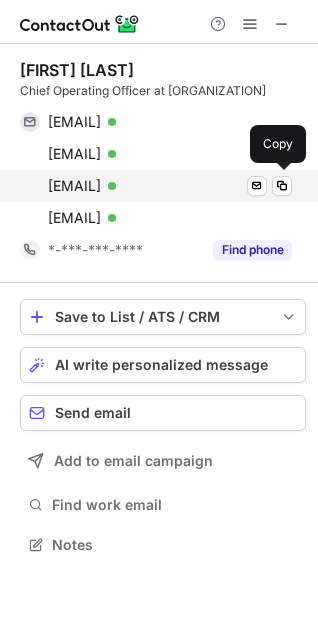 click on "[EMAIL]" at bounding box center [74, 186] 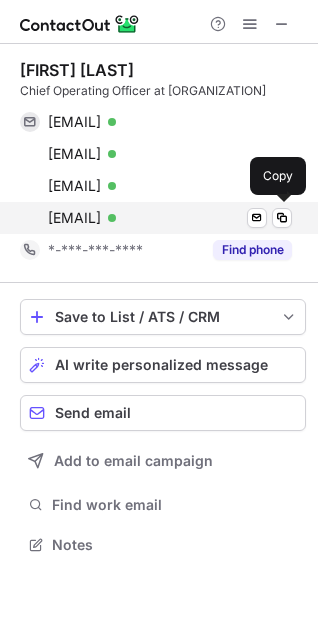 click on "[EMAIL]" at bounding box center [74, 218] 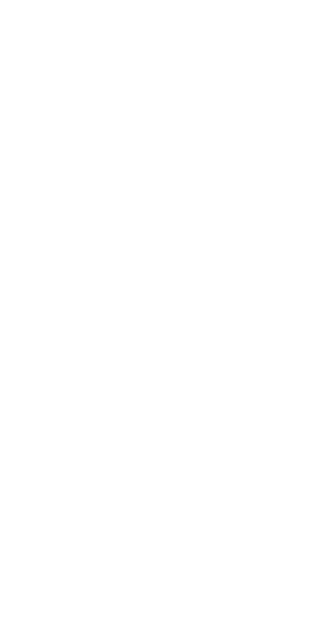 scroll, scrollTop: 0, scrollLeft: 0, axis: both 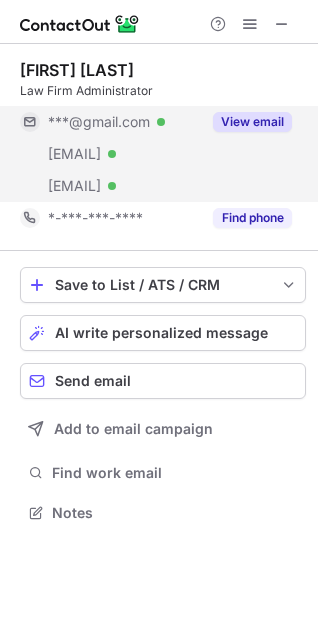 click on "View email" at bounding box center [252, 122] 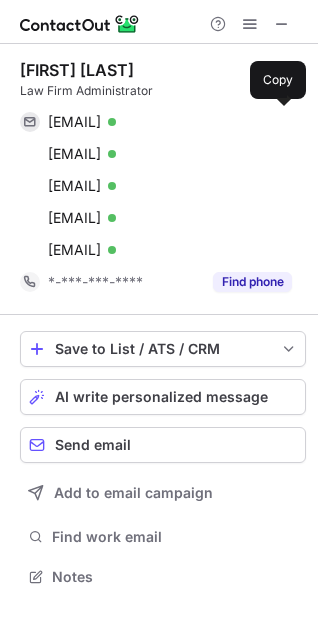 scroll, scrollTop: 10, scrollLeft: 10, axis: both 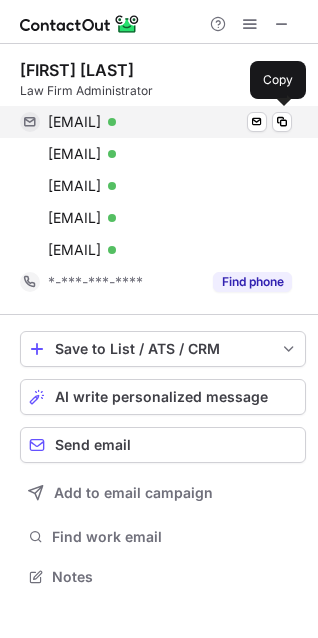 click on "spenney82@gmail.com" at bounding box center [74, 122] 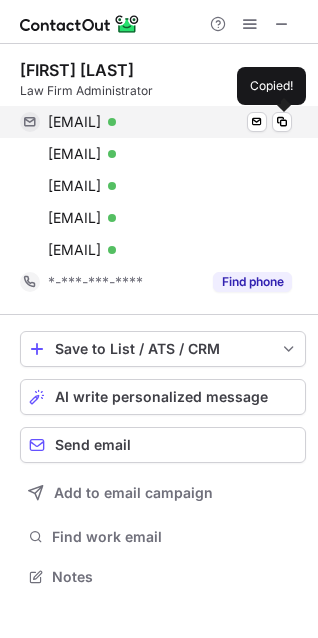 click on "spenney82@gmail.com" at bounding box center (74, 122) 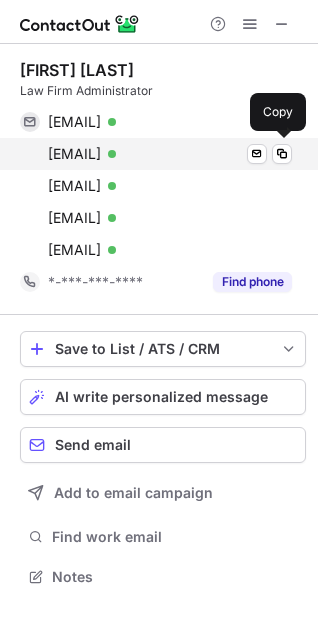 click on "spenney@rsllp.net" at bounding box center [74, 154] 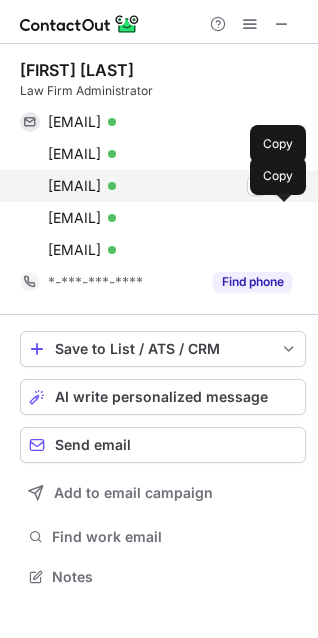 click on "sbessee@alum.bu.edu" at bounding box center [74, 186] 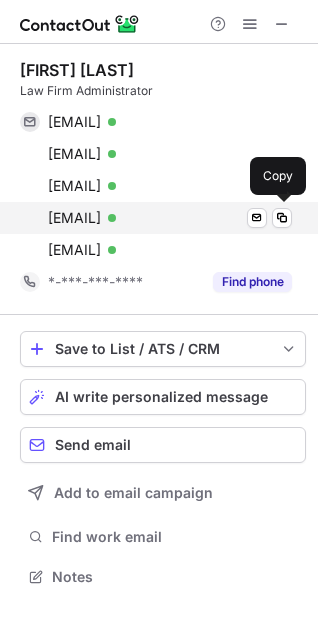 click on "sallypenney@mccauleylyman.com" at bounding box center [74, 218] 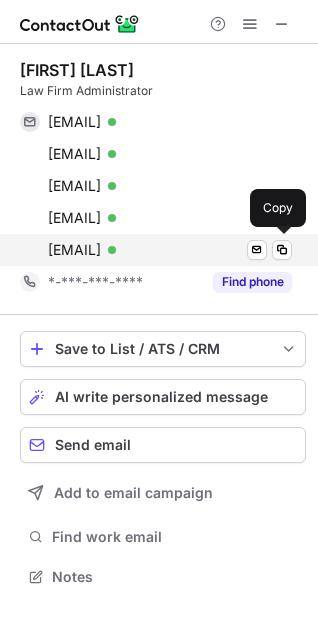 click on "spenney@brickjones.com" at bounding box center (74, 250) 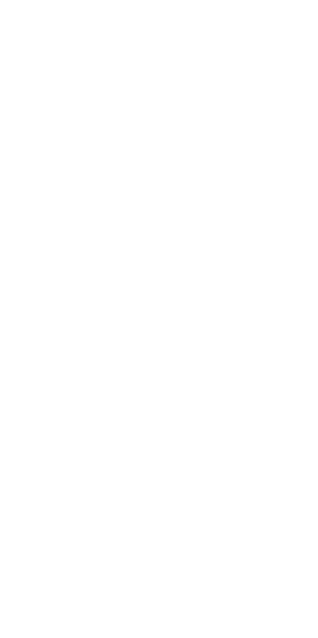 scroll, scrollTop: 0, scrollLeft: 0, axis: both 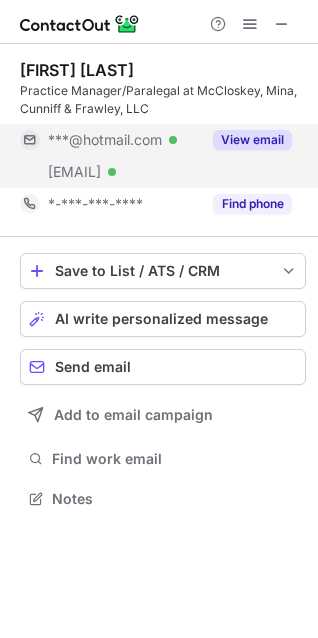 click on "View email" at bounding box center [252, 140] 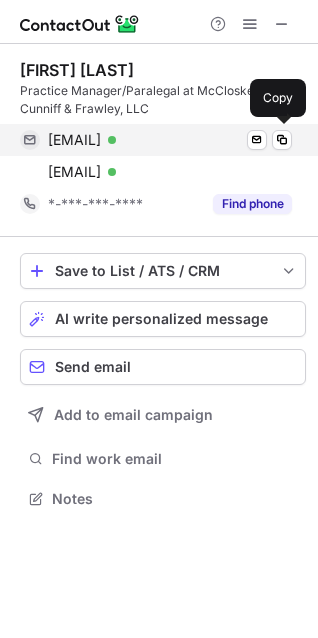 drag, startPoint x: 163, startPoint y: 135, endPoint x: 146, endPoint y: 135, distance: 17 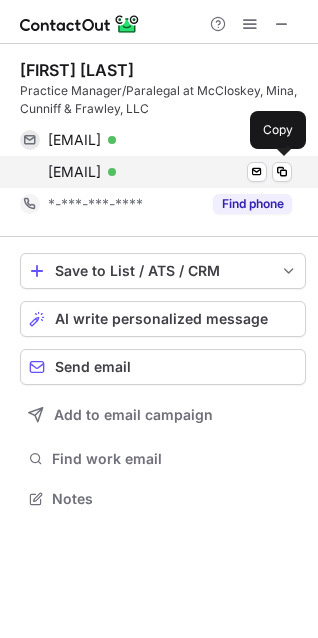 click on "bpeterson@lawmmc.com" at bounding box center (74, 172) 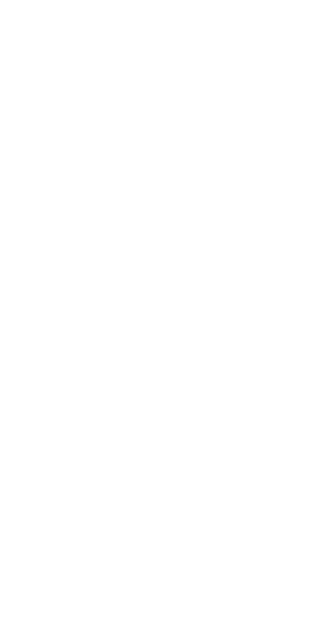 scroll, scrollTop: 0, scrollLeft: 0, axis: both 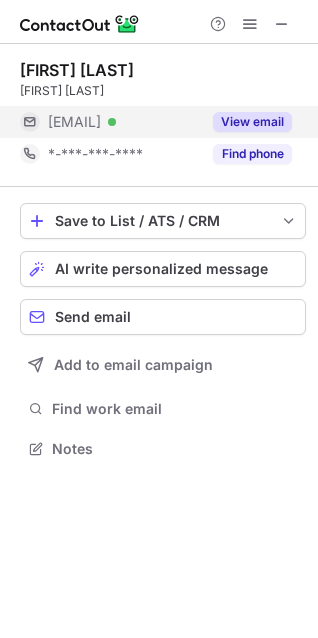 click on "View email" at bounding box center (252, 122) 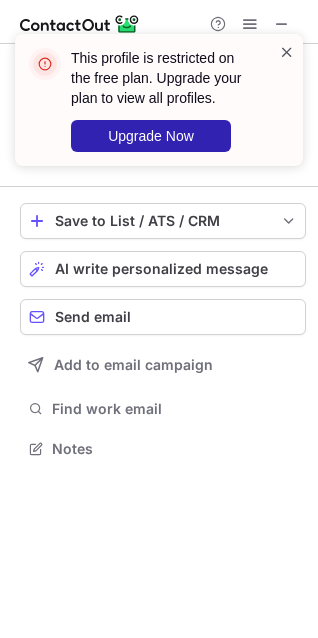 click at bounding box center (287, 52) 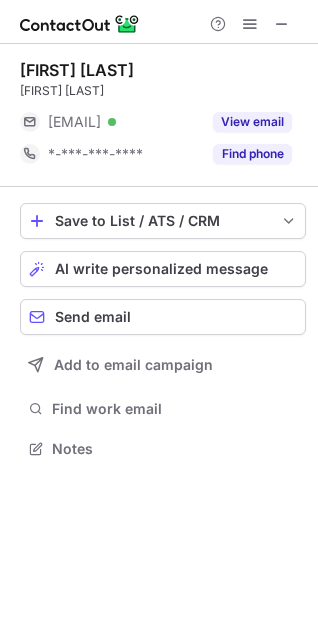 click on "This profile is restricted on the free plan. Upgrade your plan to view all profiles. Upgrade Now" at bounding box center [159, 108] 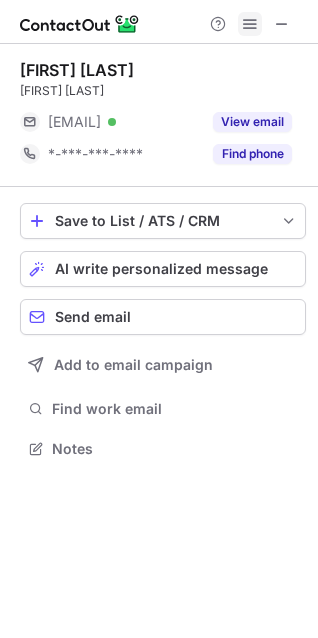 click at bounding box center [250, 24] 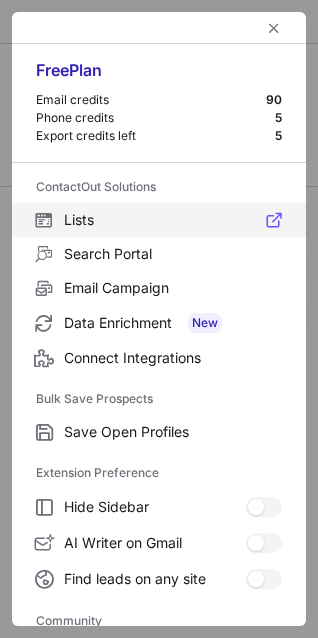 click on "Lists" at bounding box center [173, 220] 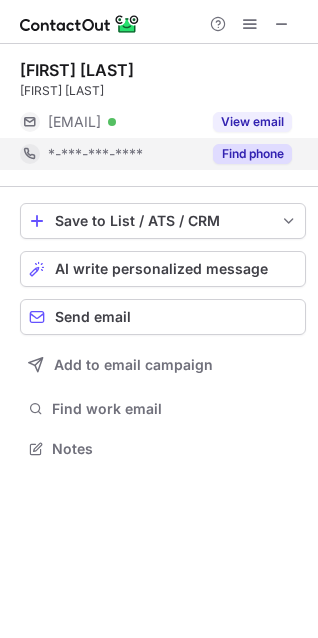 scroll, scrollTop: 10, scrollLeft: 10, axis: both 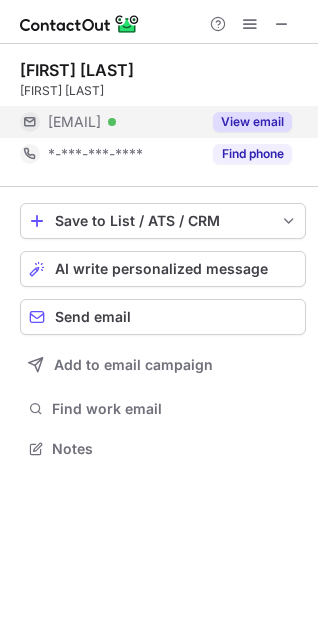 click on "View email" at bounding box center [252, 122] 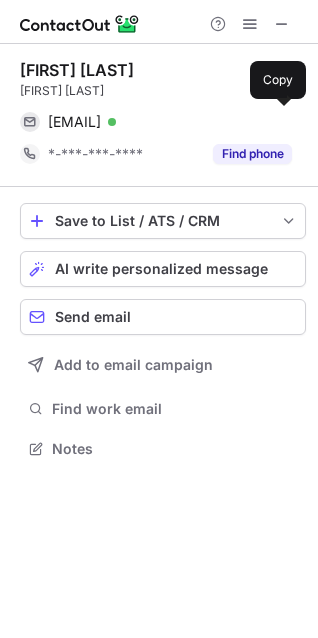 click on "ldasher@wickersmith.com" at bounding box center [74, 122] 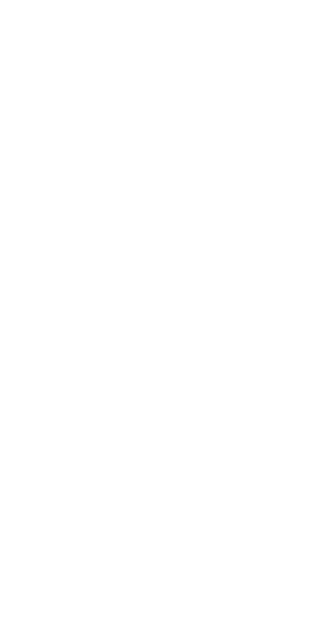 scroll, scrollTop: 0, scrollLeft: 0, axis: both 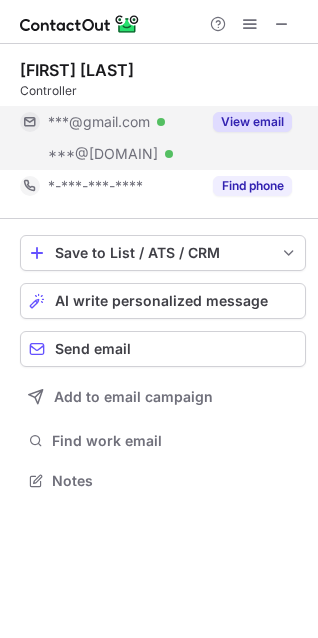click on "View email" at bounding box center [252, 122] 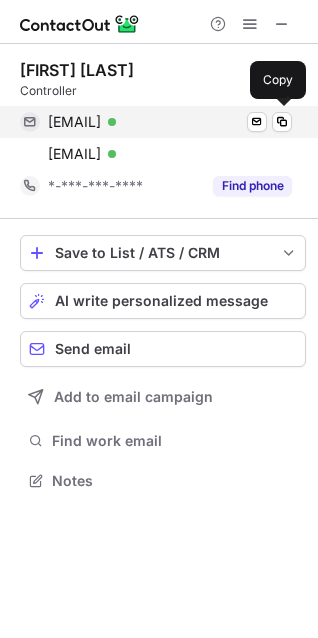 drag, startPoint x: 118, startPoint y: 124, endPoint x: 206, endPoint y: 126, distance: 88.02273 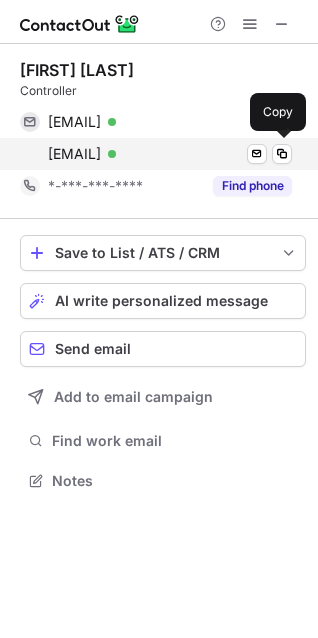 click on "[EMAIL]" at bounding box center (74, 154) 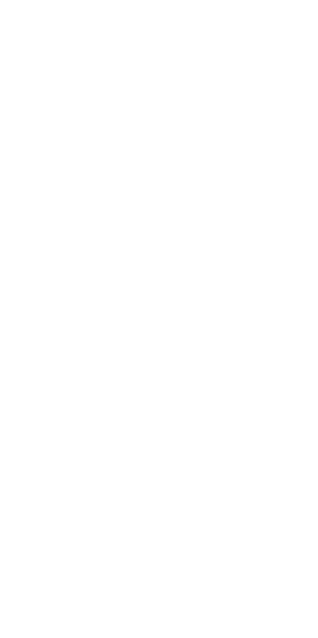 scroll, scrollTop: 0, scrollLeft: 0, axis: both 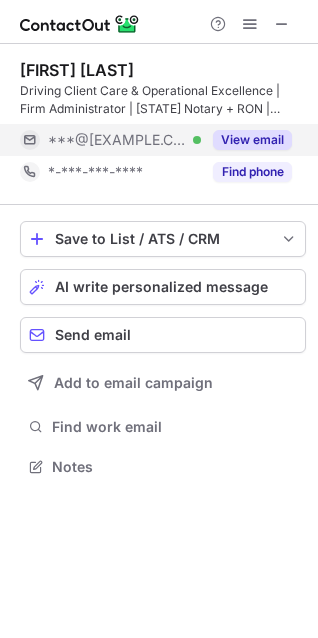 click on "View email" at bounding box center [252, 140] 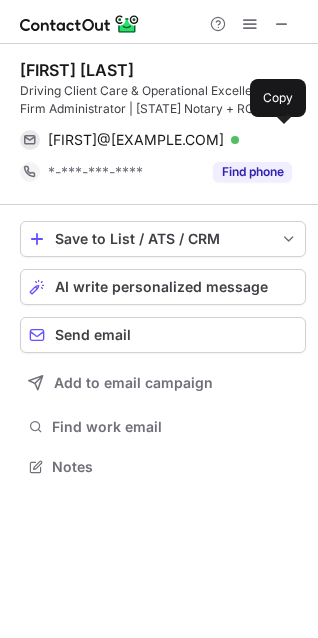 click on "lpineda@tbinjurylaw.com" at bounding box center (136, 140) 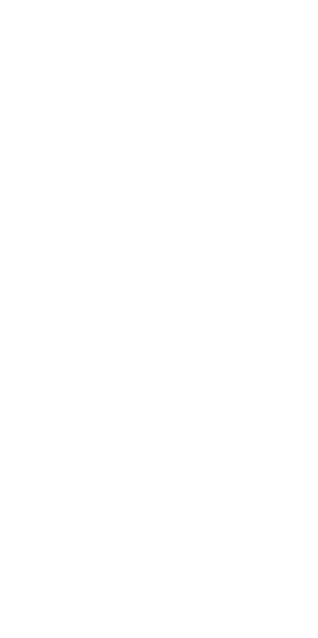 scroll, scrollTop: 0, scrollLeft: 0, axis: both 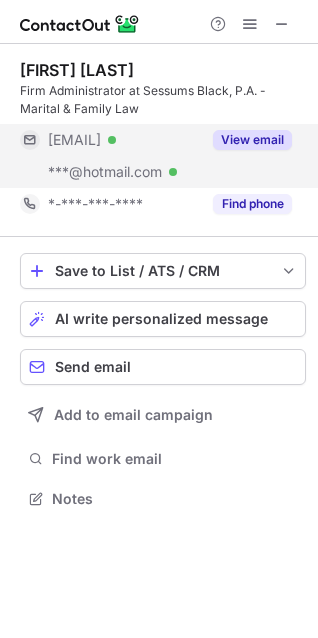 click on "View email" at bounding box center (252, 140) 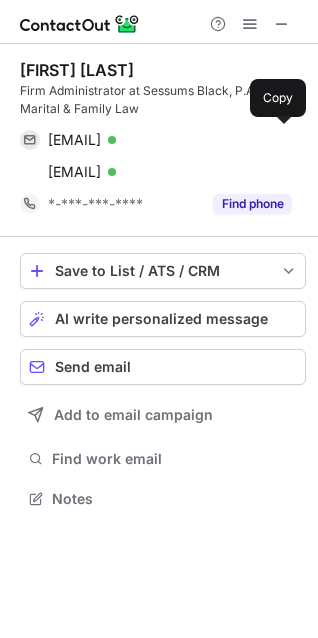 click on "shannonkanjo@verizon.net" at bounding box center (74, 140) 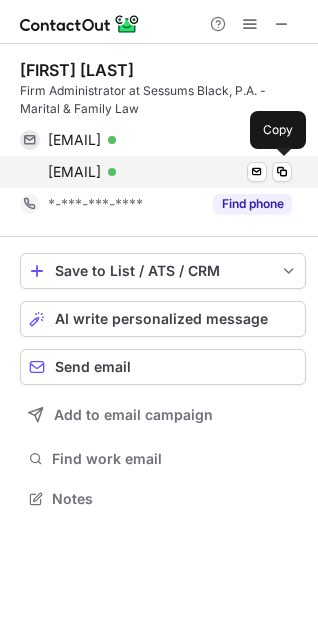 click on "pkanjorski@hotmail.com" at bounding box center (74, 172) 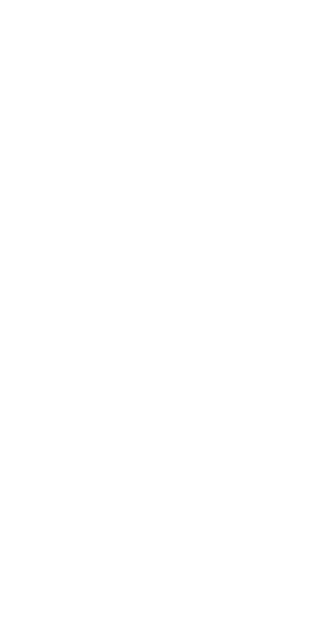 scroll, scrollTop: 0, scrollLeft: 0, axis: both 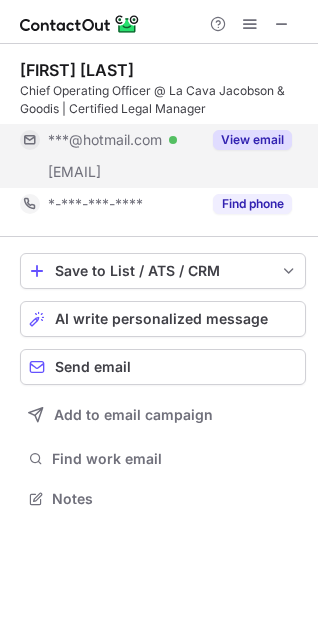 click on "View email" at bounding box center (252, 140) 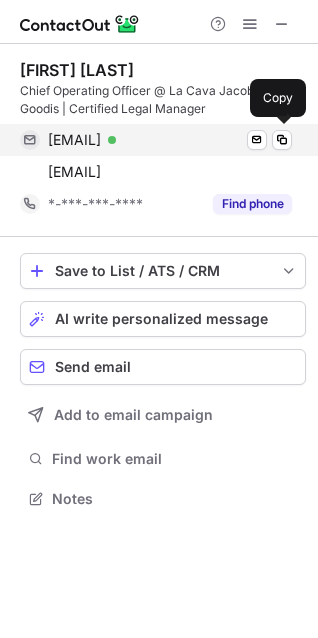 click on "[EMAIL]" at bounding box center (74, 140) 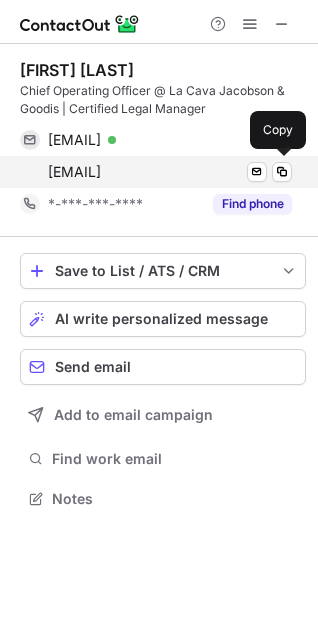 click on "[EMAIL]" at bounding box center [74, 172] 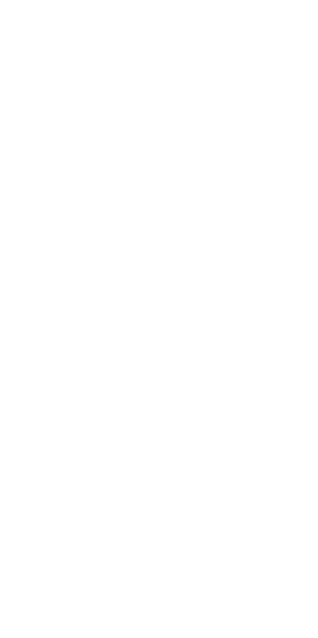 scroll, scrollTop: 0, scrollLeft: 0, axis: both 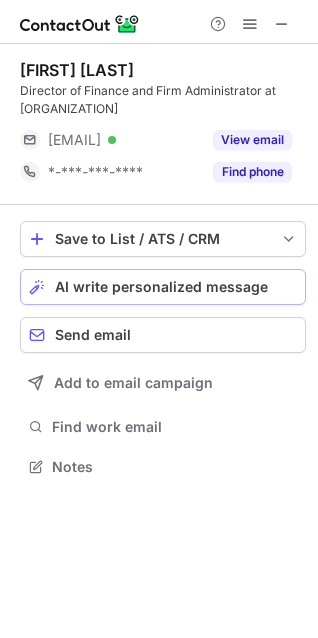 click on "View email" at bounding box center (252, 140) 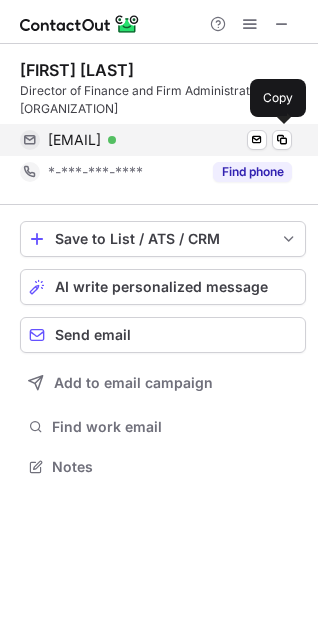 click on "asantos@zkslawfirm.com" at bounding box center [74, 140] 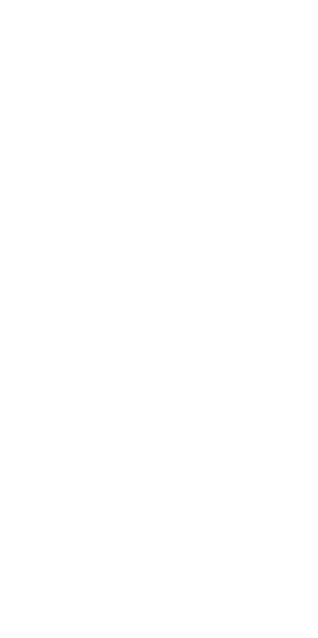 scroll, scrollTop: 0, scrollLeft: 0, axis: both 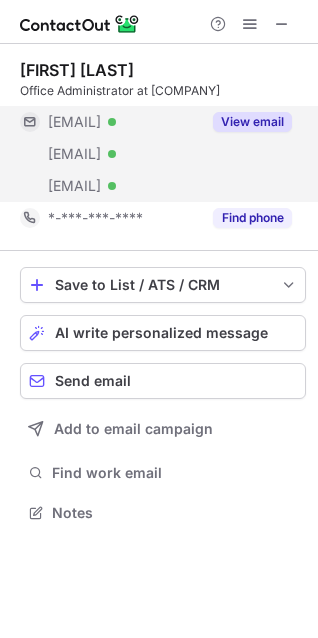 click on "View email" at bounding box center [252, 122] 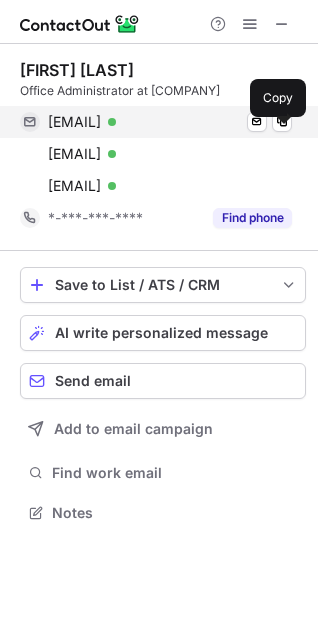 click on "tlkk@att.net" at bounding box center (74, 122) 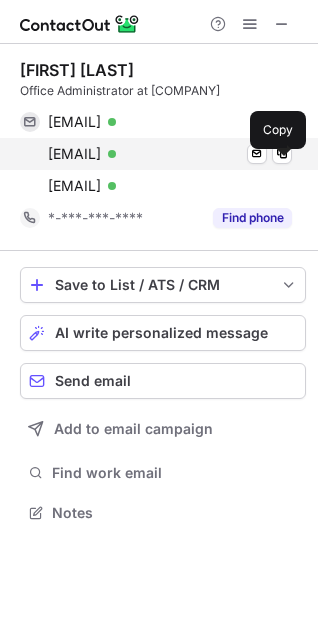 click on "lmurphy@tshdlaw.com" at bounding box center (74, 154) 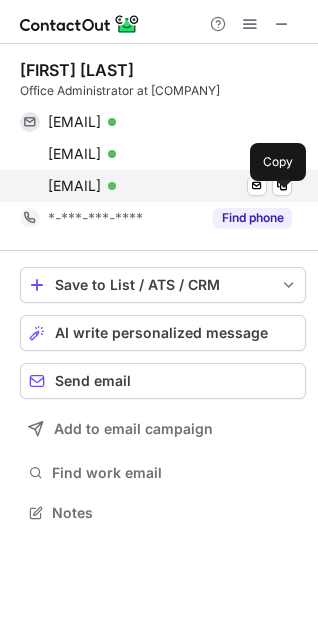 click on "lmurphy@tshd-law.com" at bounding box center (74, 186) 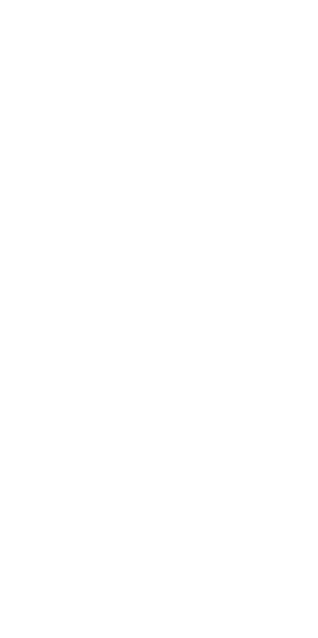 scroll, scrollTop: 0, scrollLeft: 0, axis: both 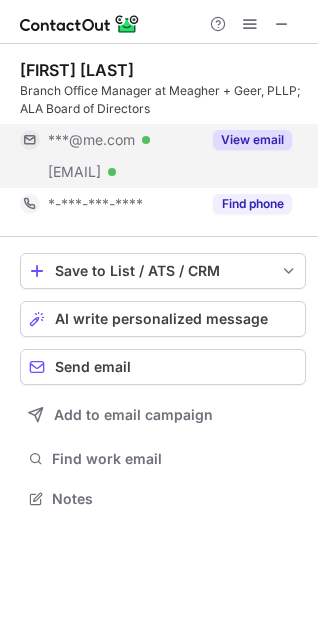 click on "View email" at bounding box center [246, 140] 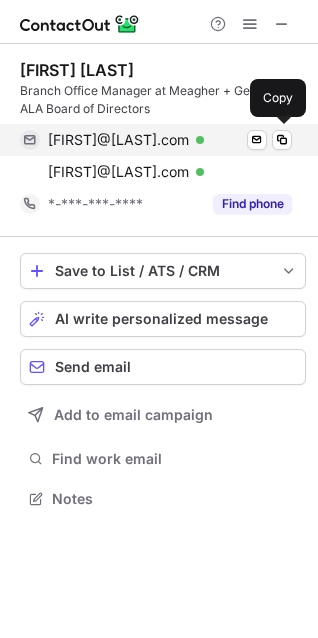 click on "carriev@me.com" at bounding box center (118, 140) 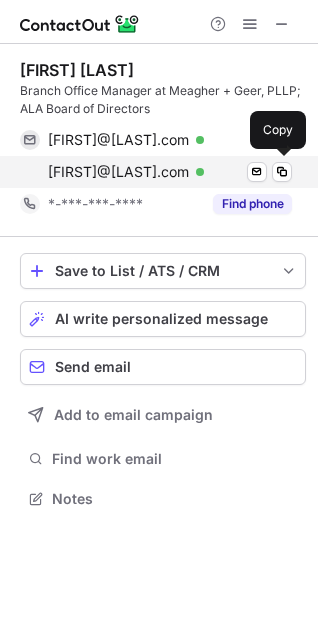 click on "cvalenzuela@meagher.com" at bounding box center [118, 172] 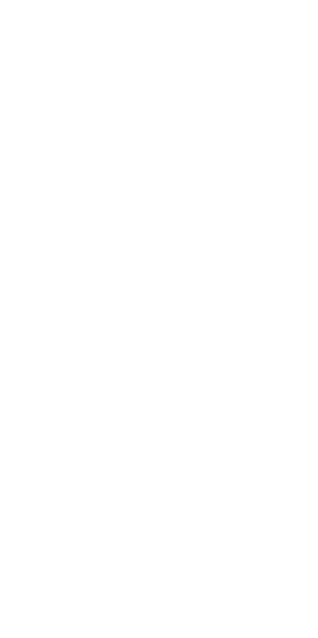 scroll, scrollTop: 0, scrollLeft: 0, axis: both 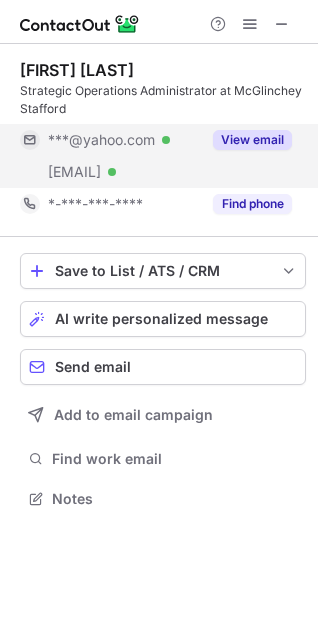 click on "View email" at bounding box center [252, 140] 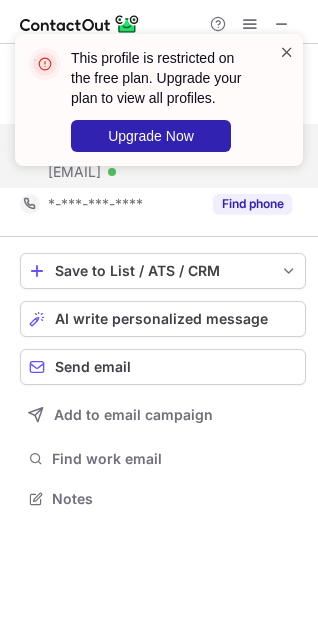 click at bounding box center (287, 52) 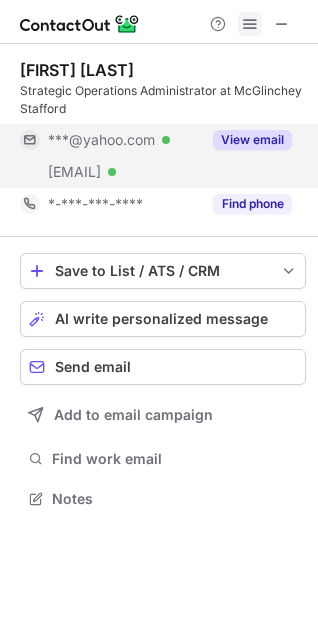click at bounding box center (250, 24) 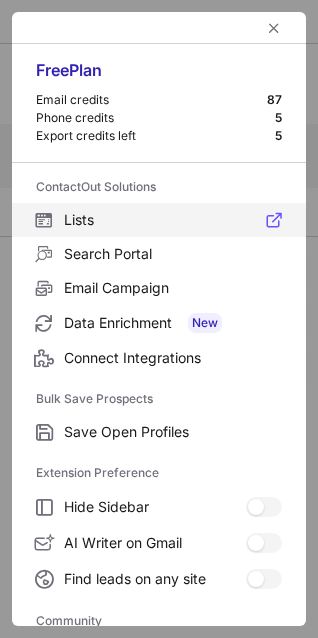 click on "Lists" at bounding box center [159, 220] 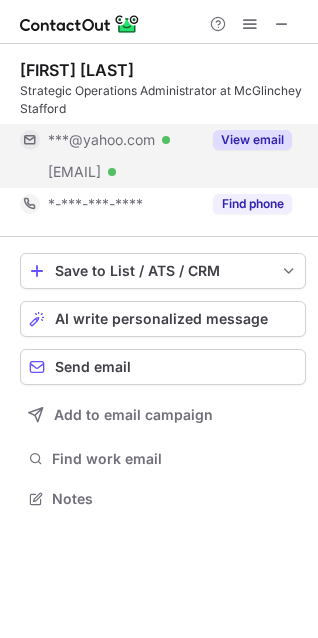 scroll, scrollTop: 10, scrollLeft: 10, axis: both 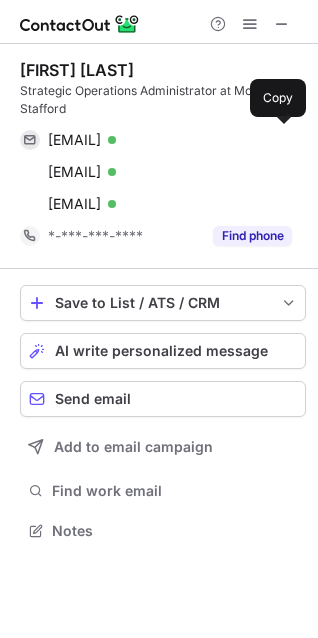 click on "jlv10812@yahoo.com" at bounding box center [74, 140] 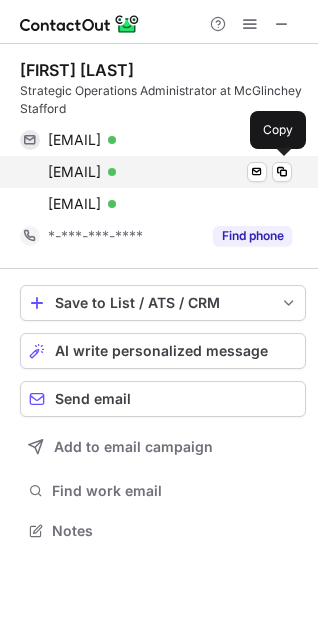 click on "jvantroost65@concentric.net" at bounding box center (74, 172) 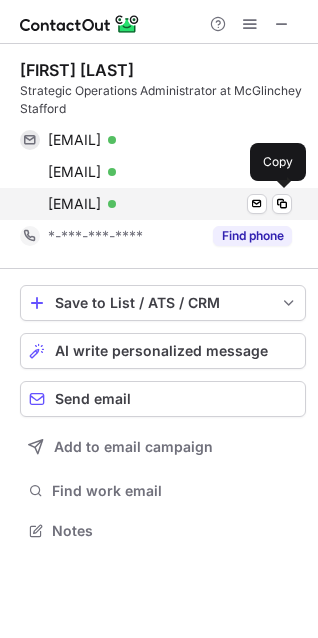 click on "jvantroost@mcglinchey.com" at bounding box center (74, 204) 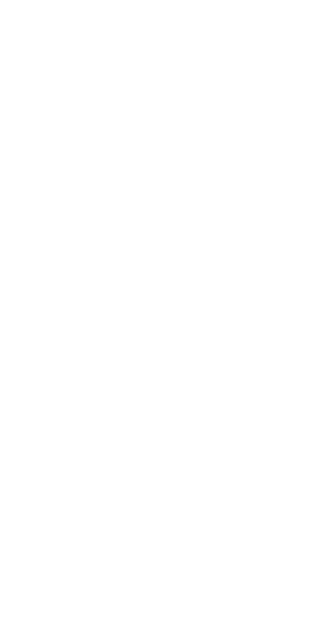 scroll, scrollTop: 0, scrollLeft: 0, axis: both 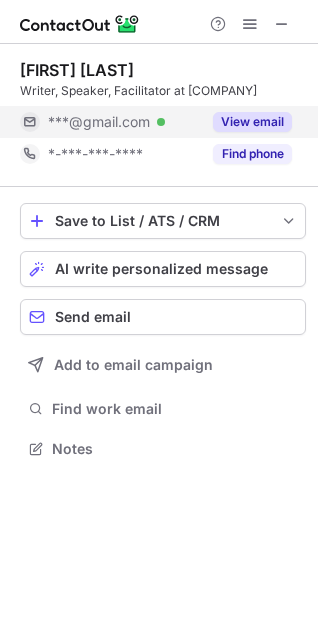click on "View email" at bounding box center (252, 122) 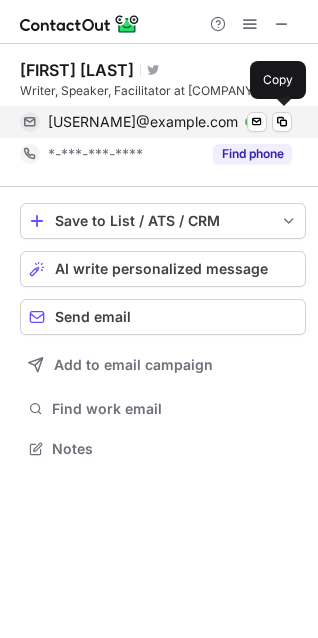 click on "michaelbushman64@gmail.com" at bounding box center [143, 122] 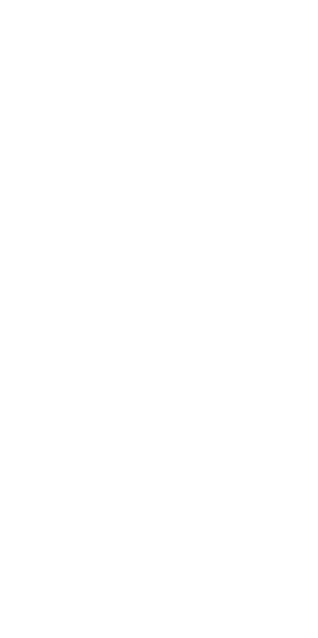 scroll, scrollTop: 0, scrollLeft: 0, axis: both 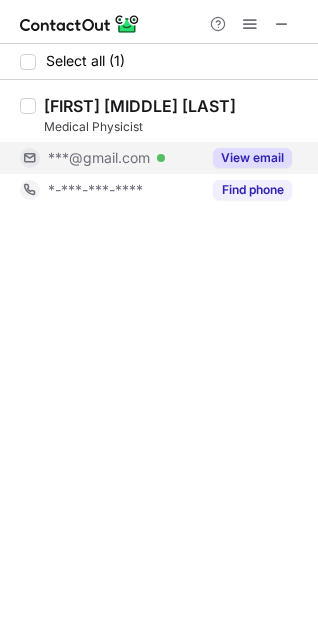 click on "View email" at bounding box center (252, 158) 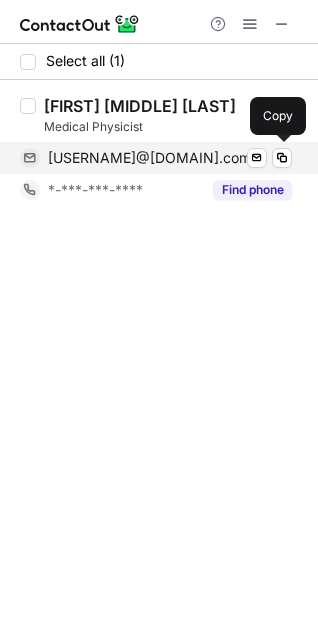 click on "[USERNAME]@[DOMAIN].com" at bounding box center [149, 158] 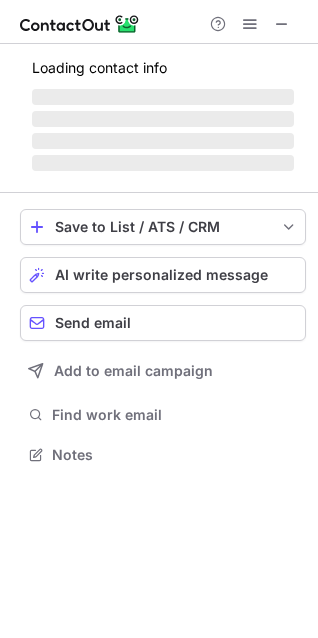 scroll, scrollTop: 9, scrollLeft: 10, axis: both 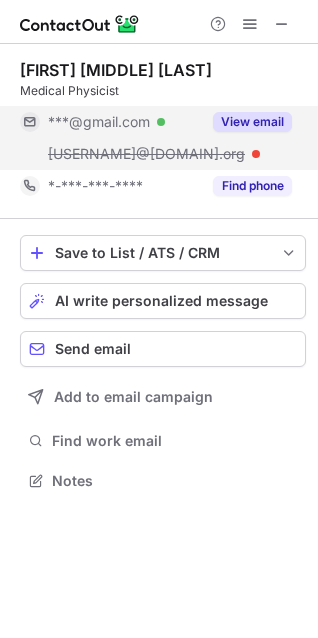 click on "View email" at bounding box center (252, 122) 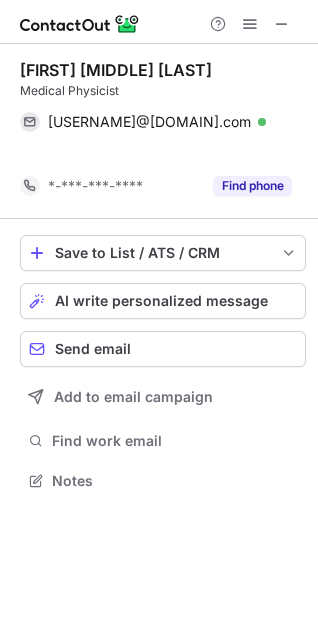 scroll, scrollTop: 434, scrollLeft: 318, axis: both 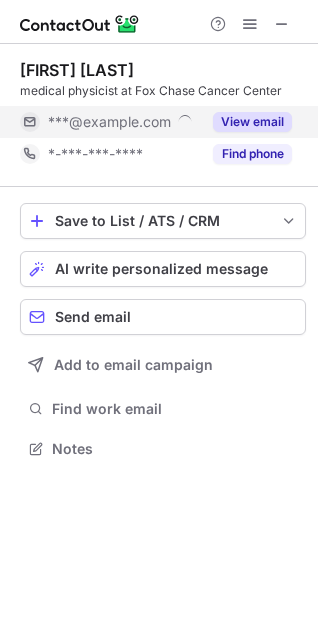 drag, startPoint x: 205, startPoint y: 118, endPoint x: 224, endPoint y: 118, distance: 19 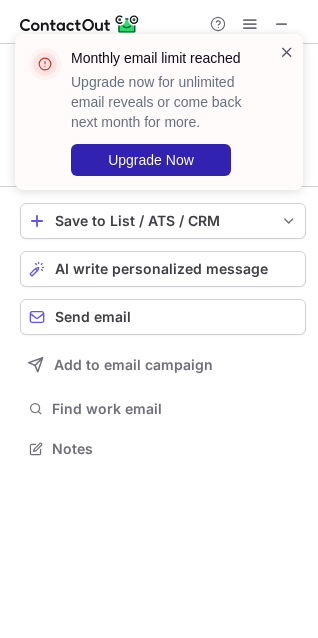 click at bounding box center [287, 52] 